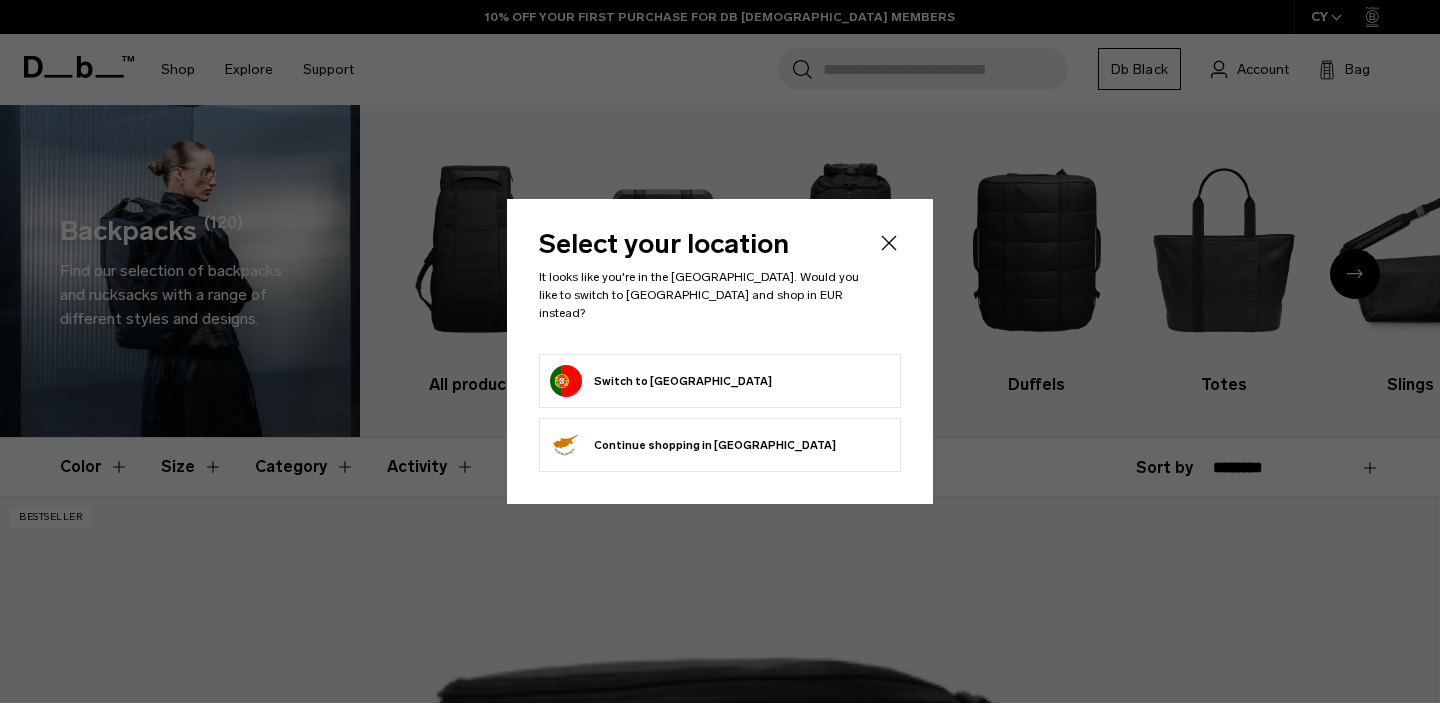 scroll, scrollTop: 0, scrollLeft: 0, axis: both 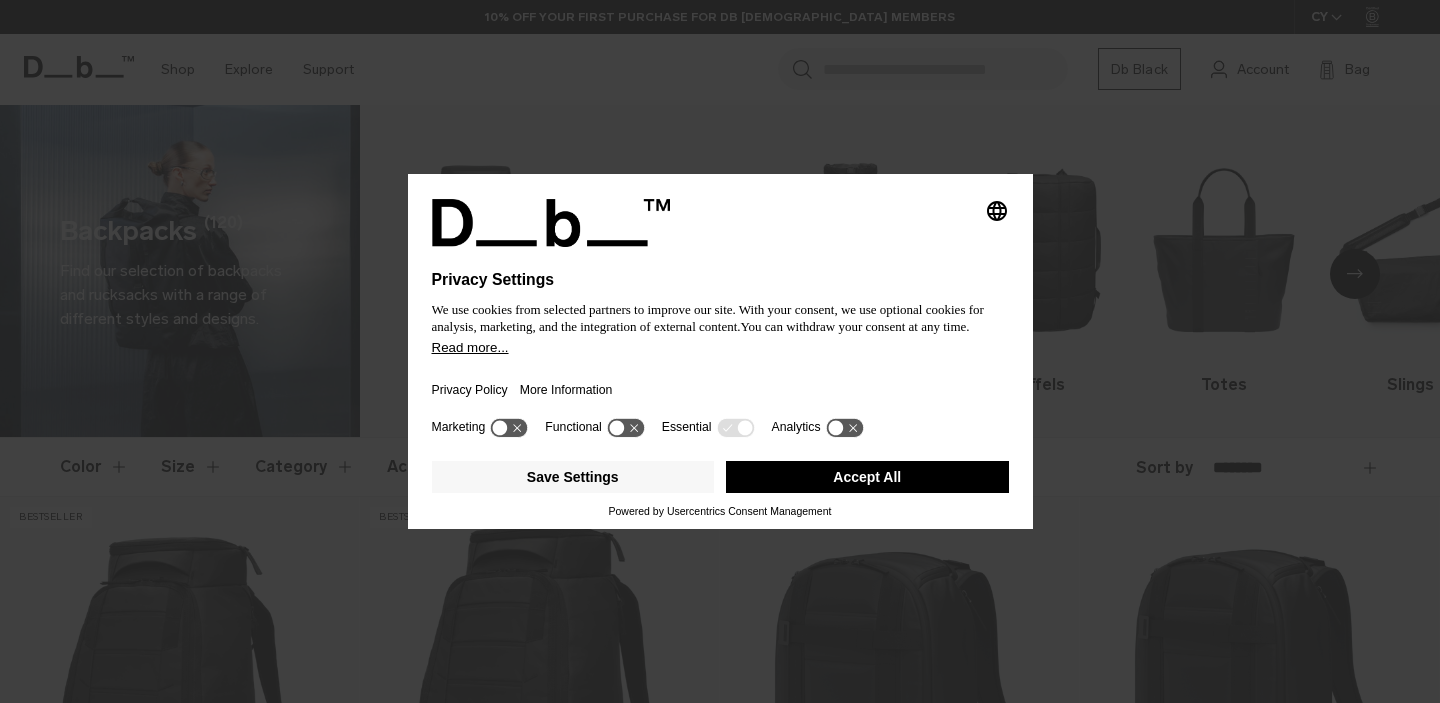 click at bounding box center (720, 259) 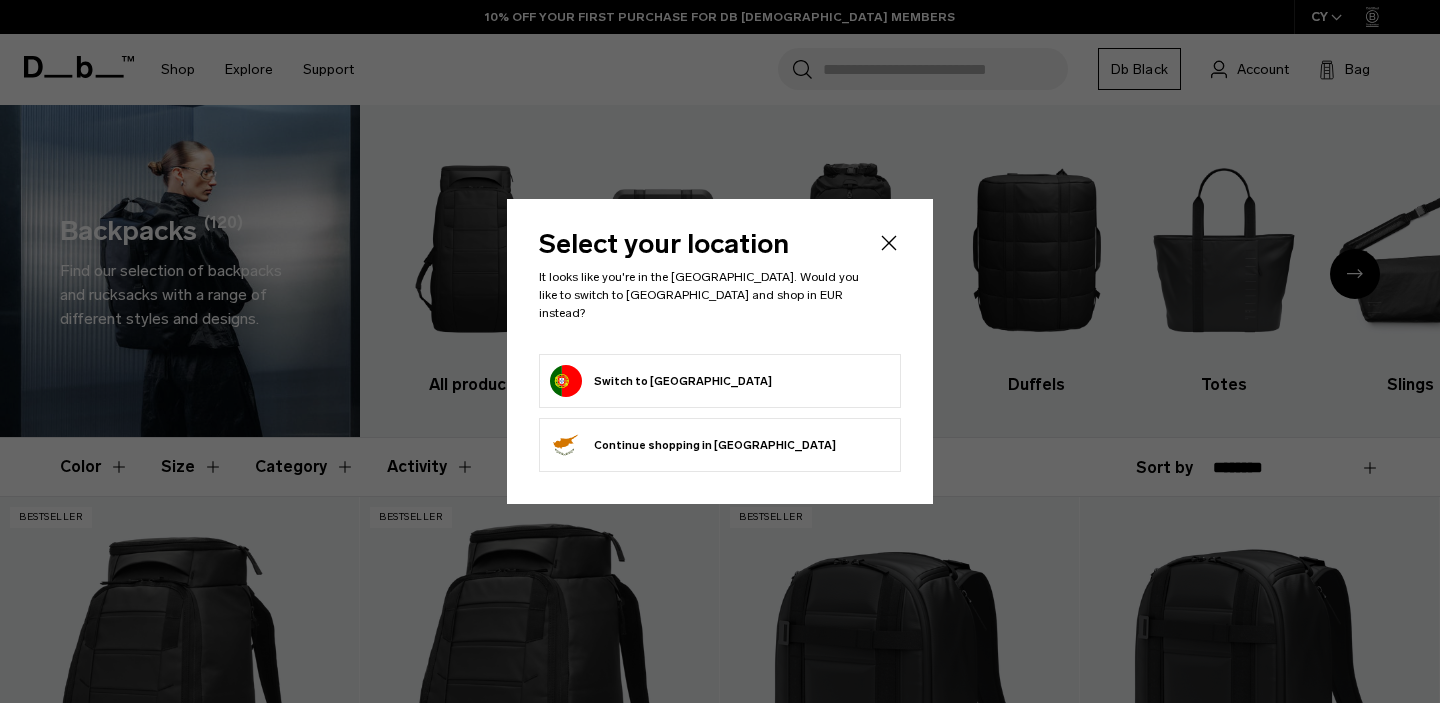 click 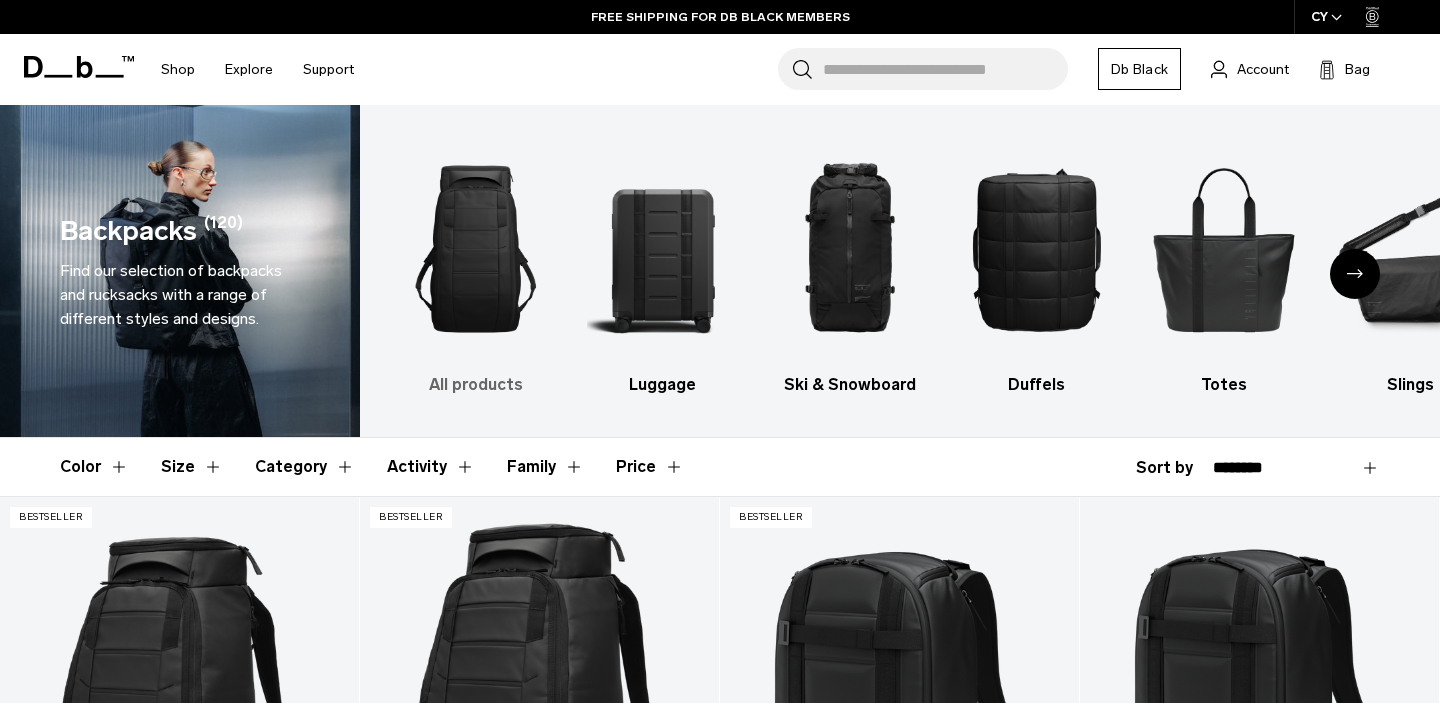 click at bounding box center (476, 249) 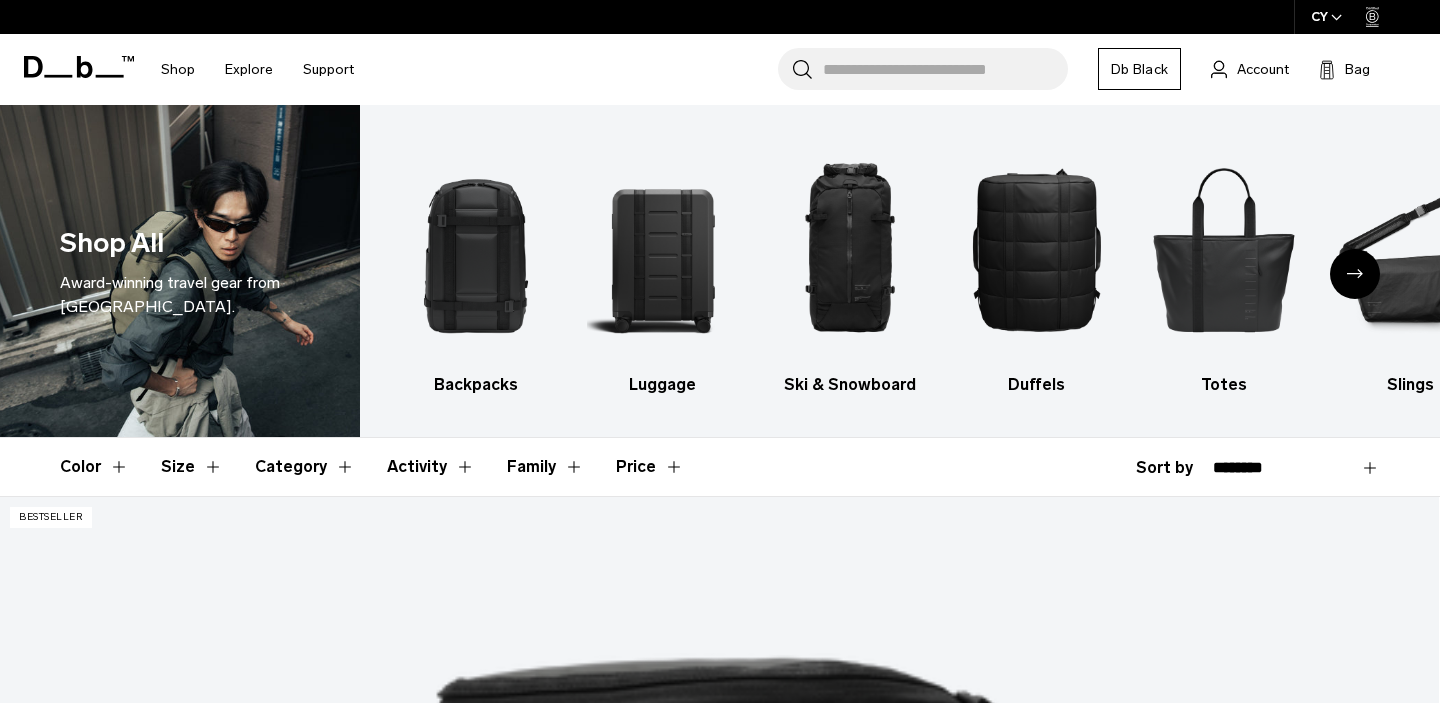scroll, scrollTop: 0, scrollLeft: 0, axis: both 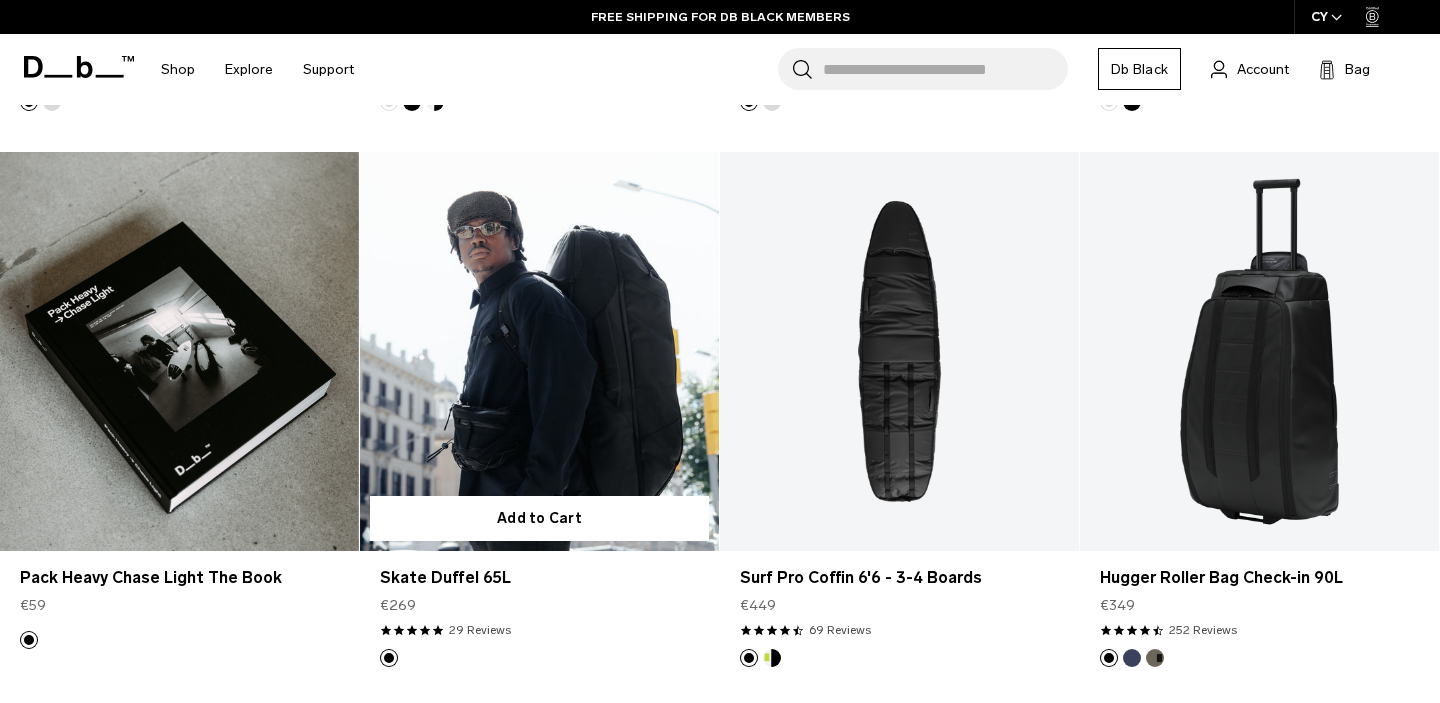 click at bounding box center [539, 351] 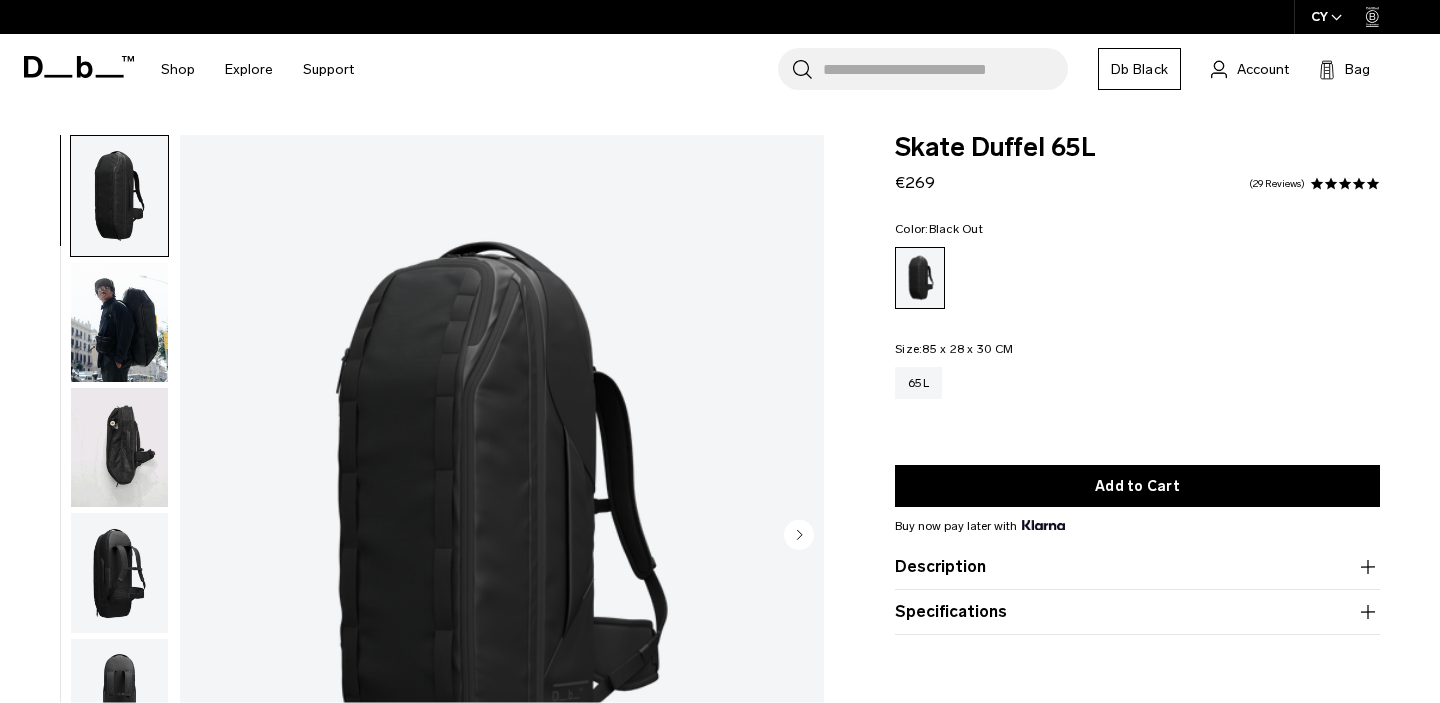 scroll, scrollTop: 107, scrollLeft: 0, axis: vertical 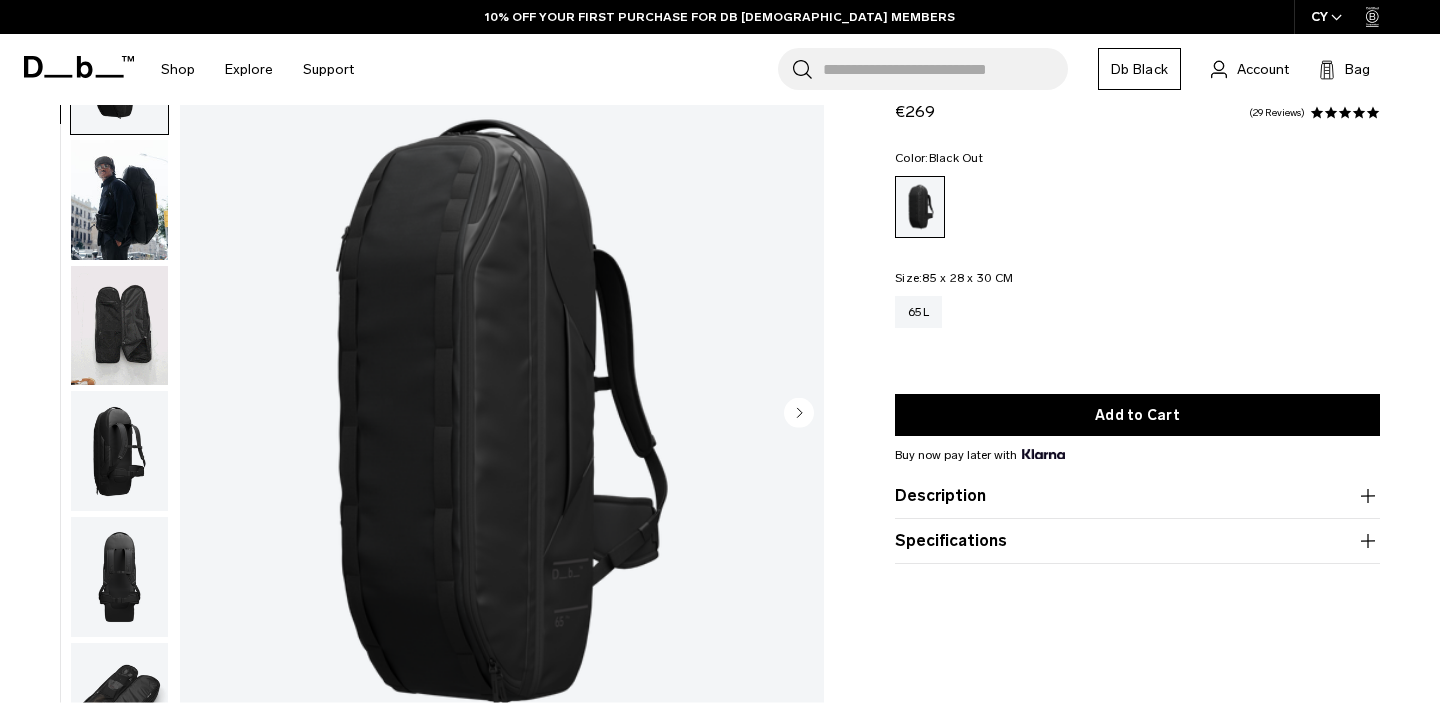 click at bounding box center [119, 326] 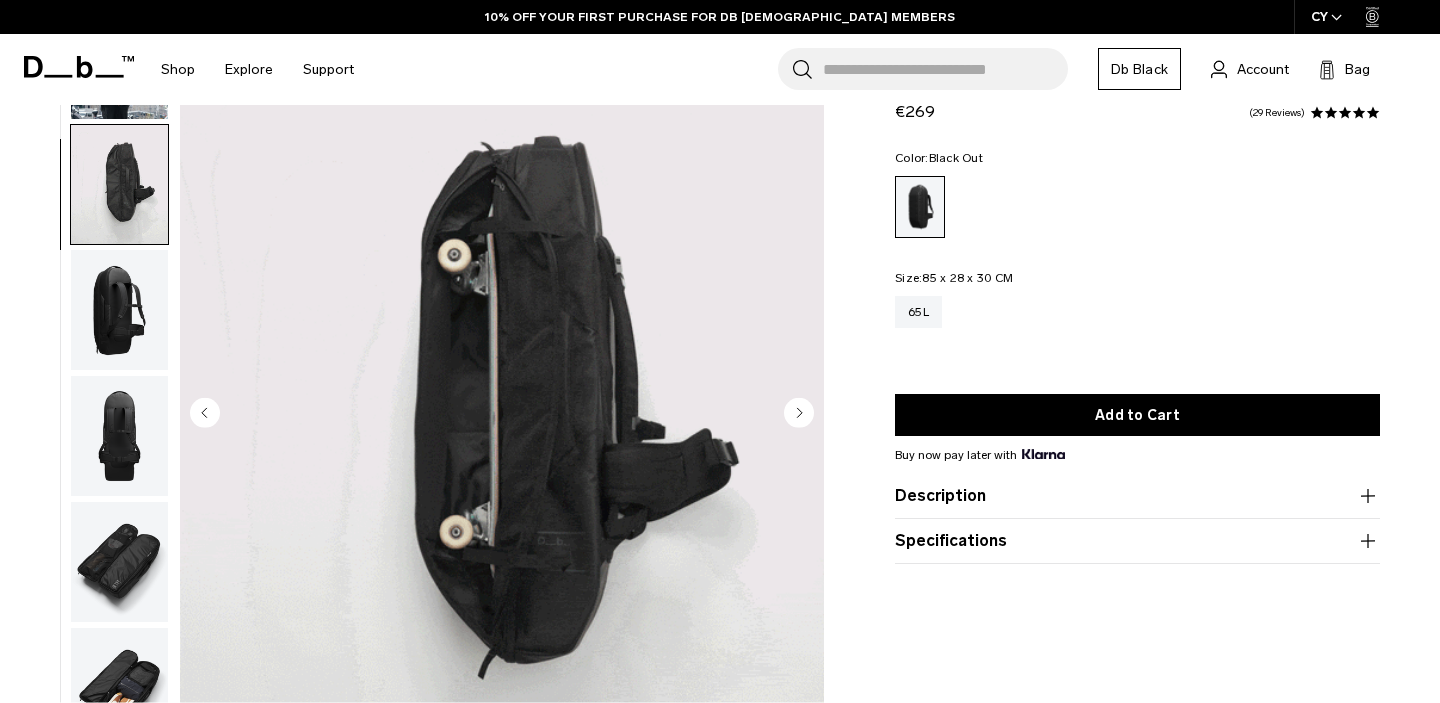 scroll, scrollTop: 252, scrollLeft: 0, axis: vertical 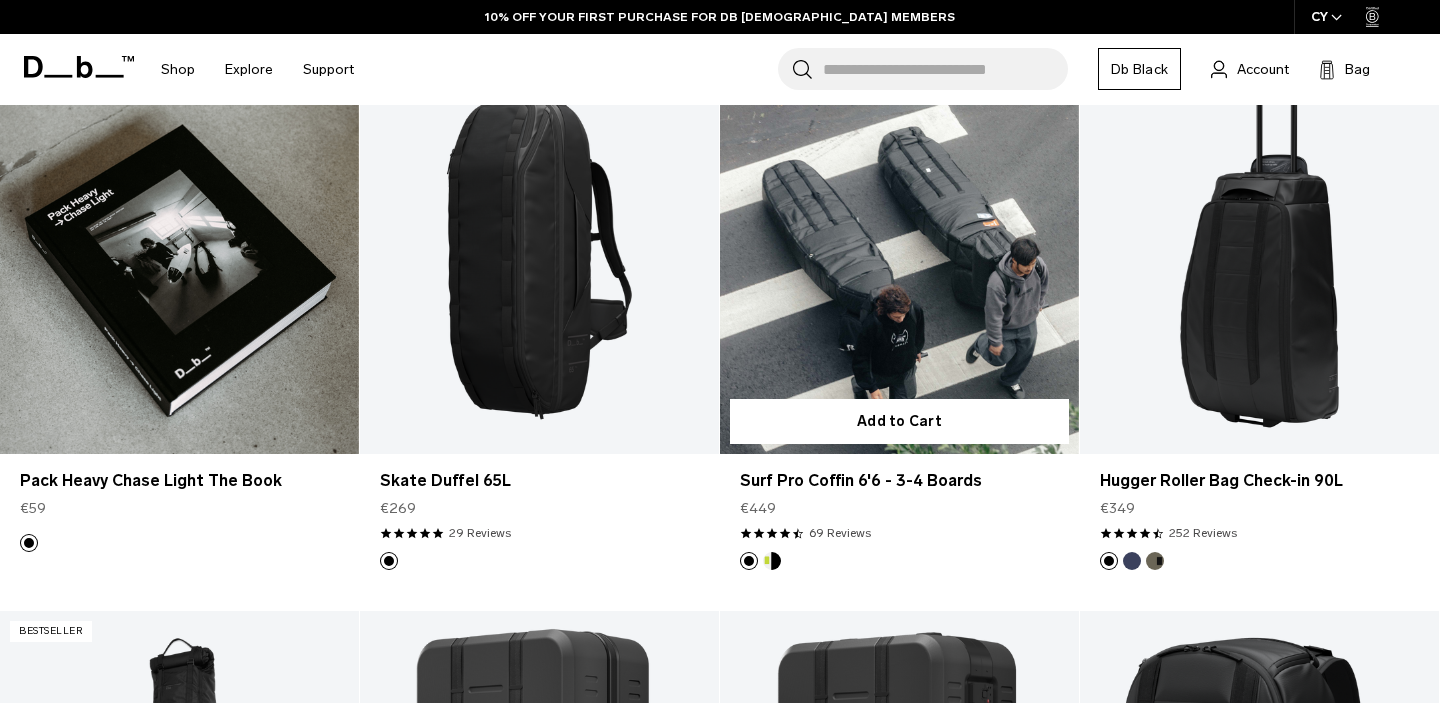click at bounding box center (899, 254) 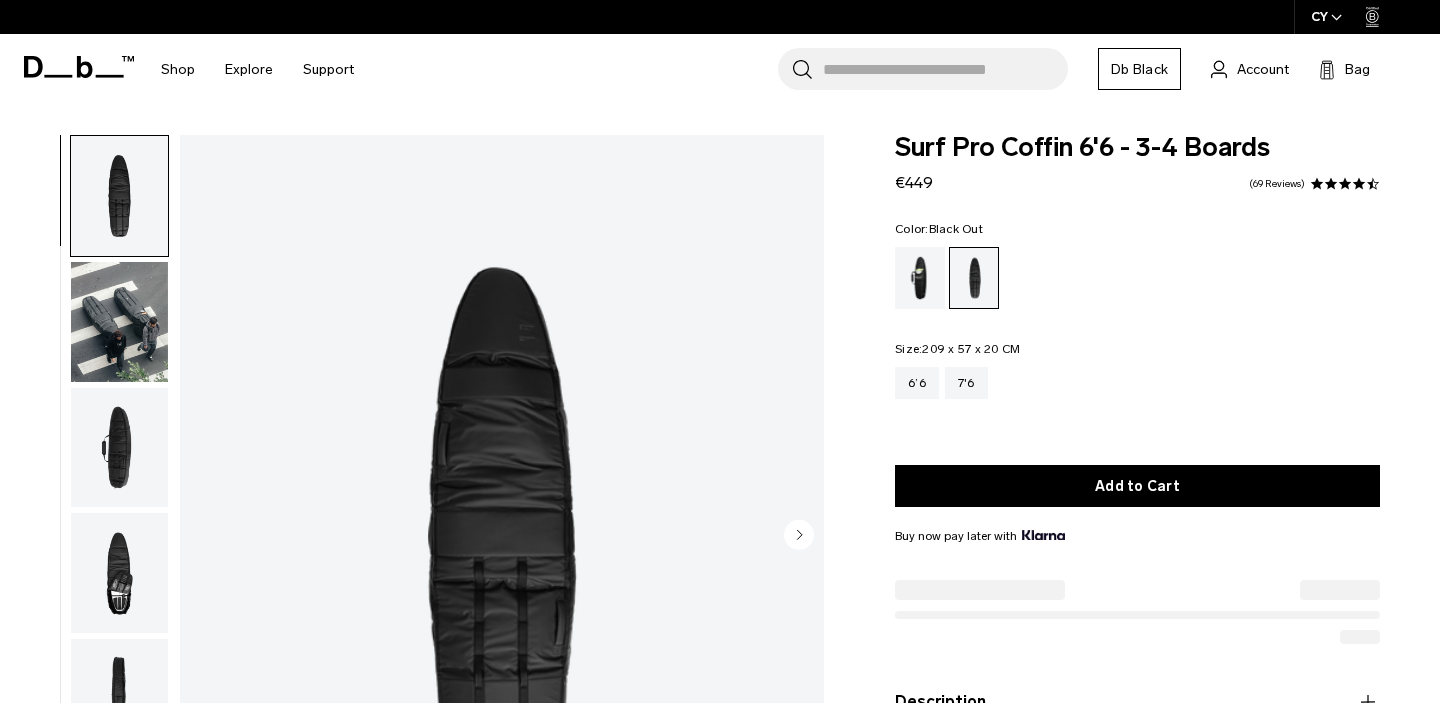 scroll, scrollTop: 0, scrollLeft: 0, axis: both 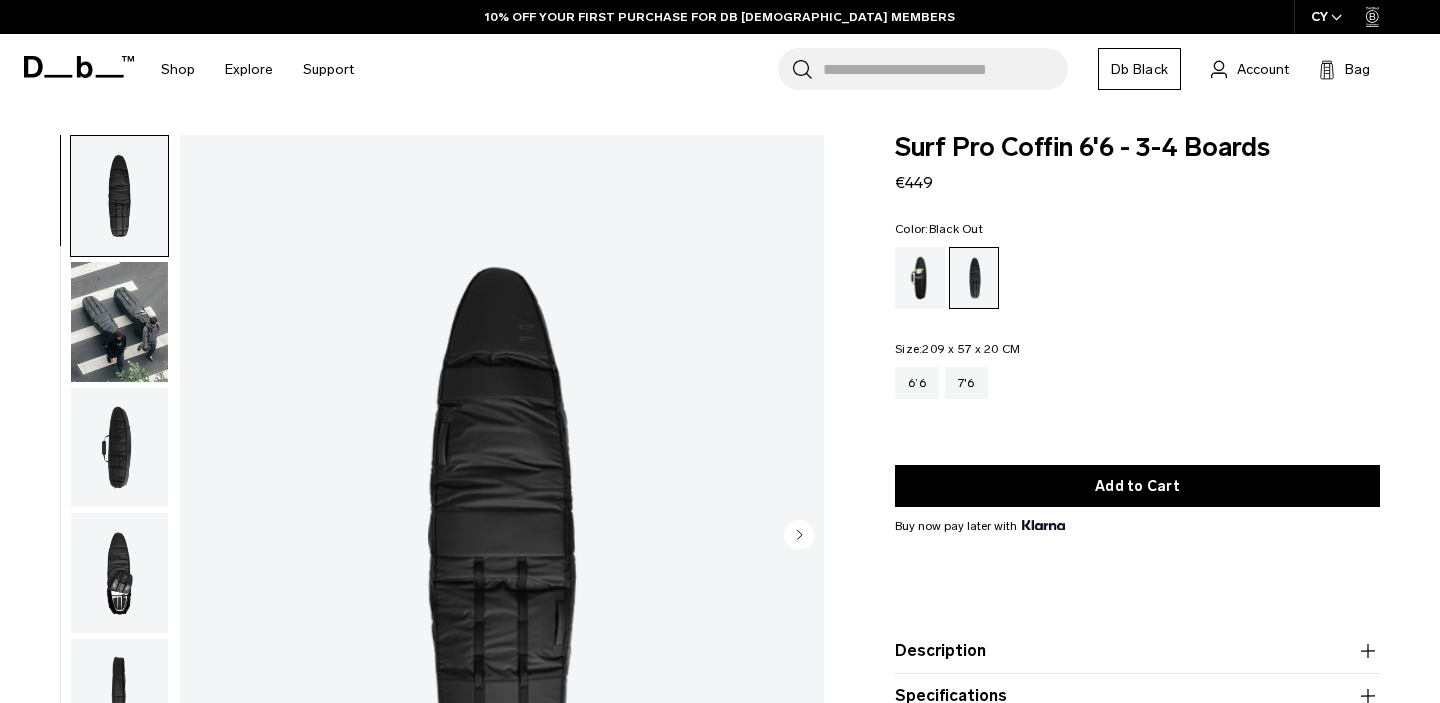 click at bounding box center [119, 322] 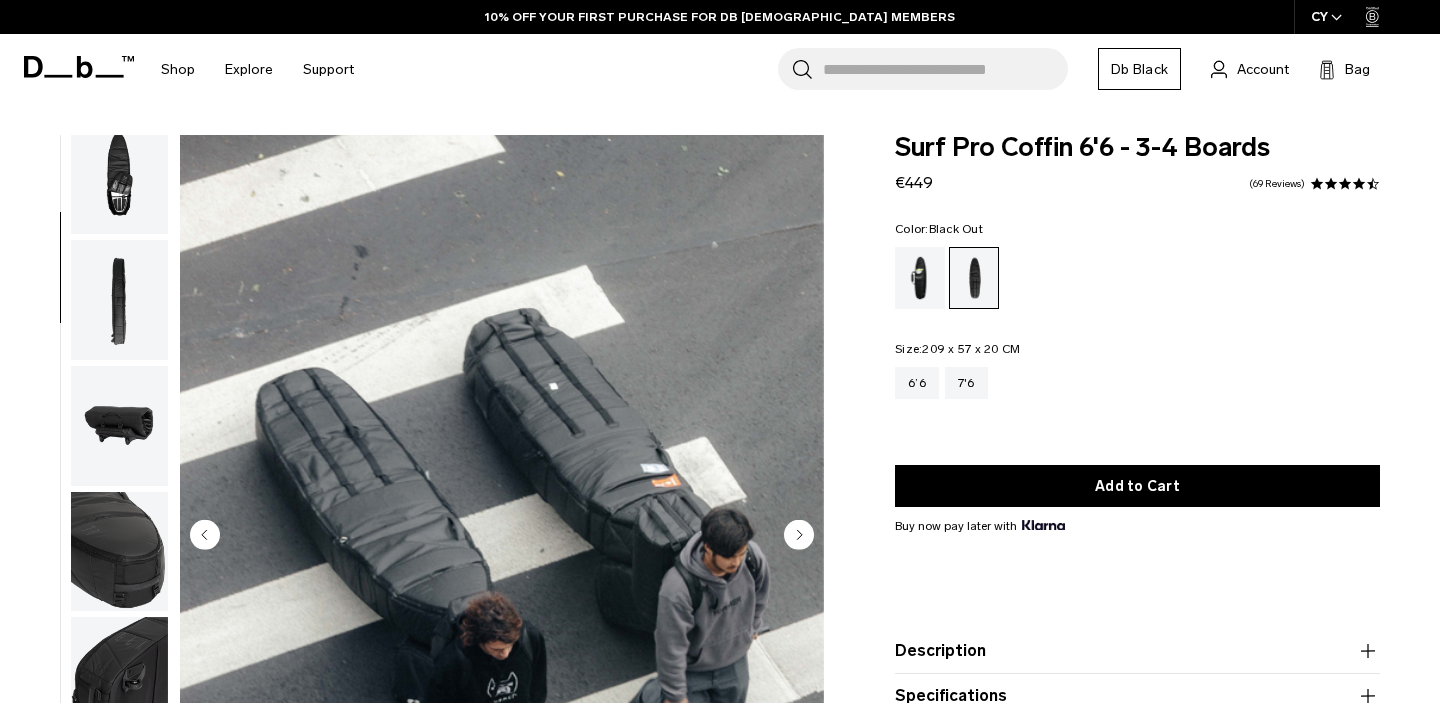 click at bounding box center (119, 300) 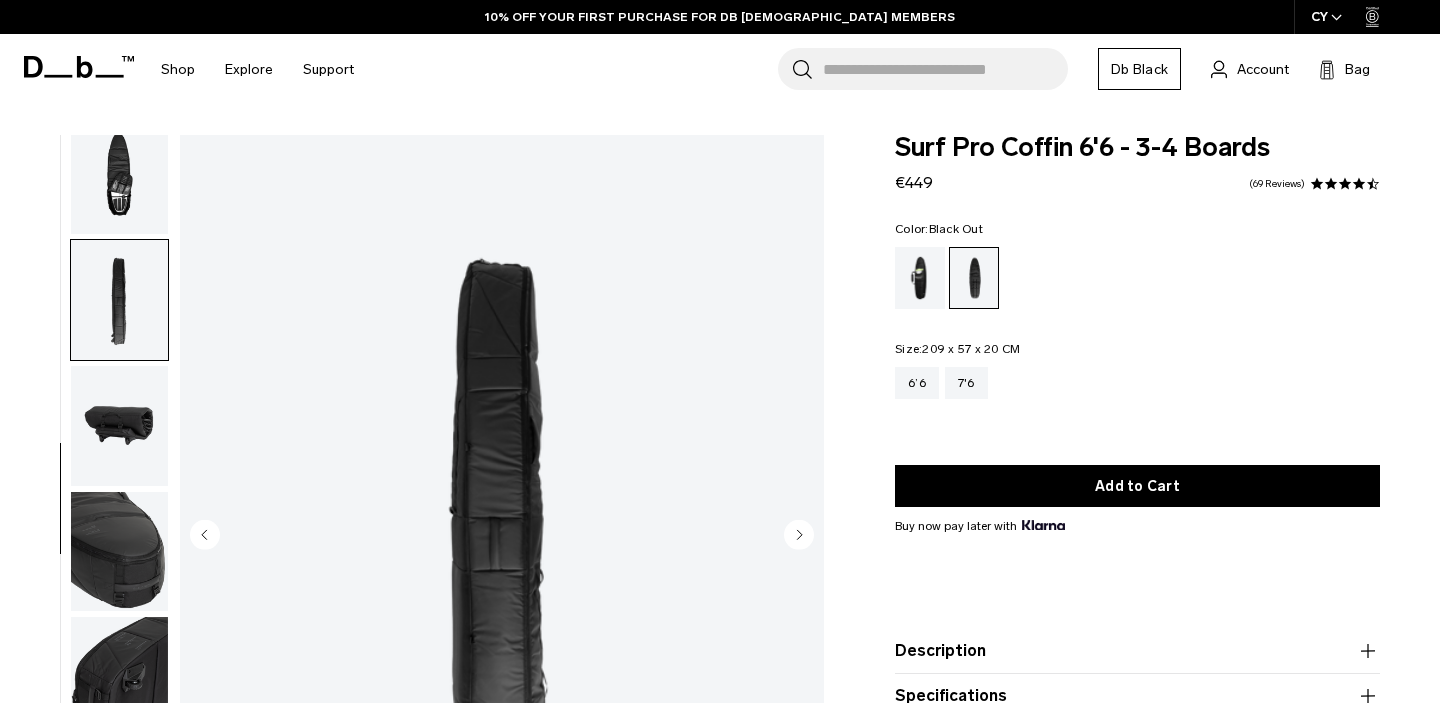 scroll, scrollTop: 450, scrollLeft: 0, axis: vertical 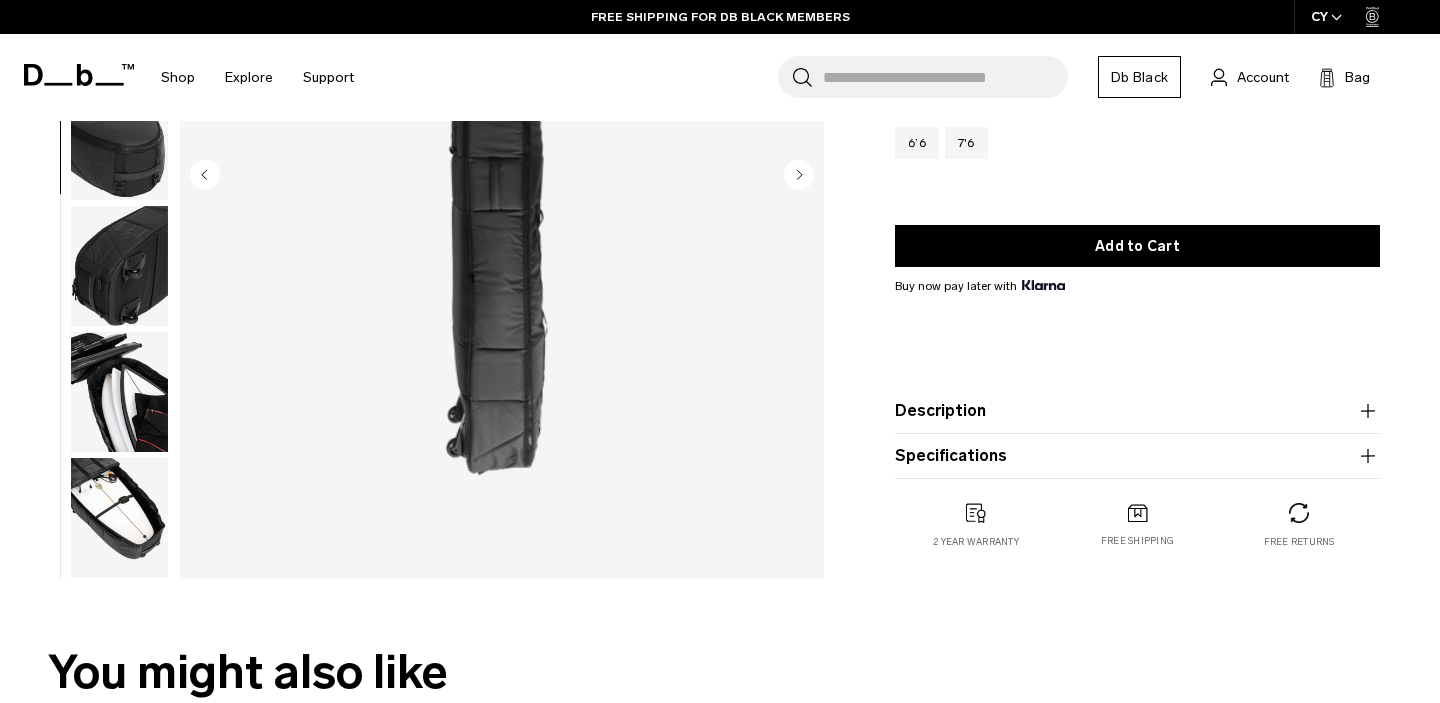 click at bounding box center (119, 518) 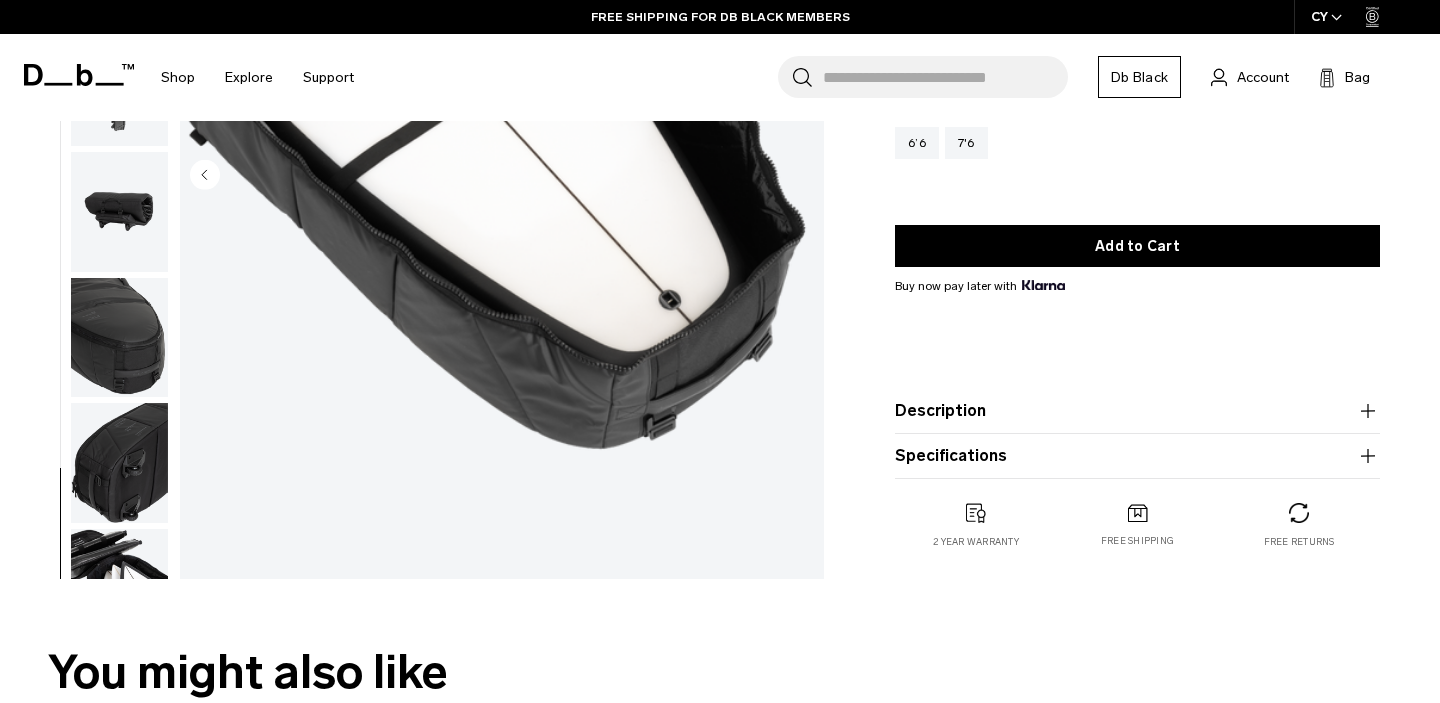 scroll, scrollTop: 254, scrollLeft: 0, axis: vertical 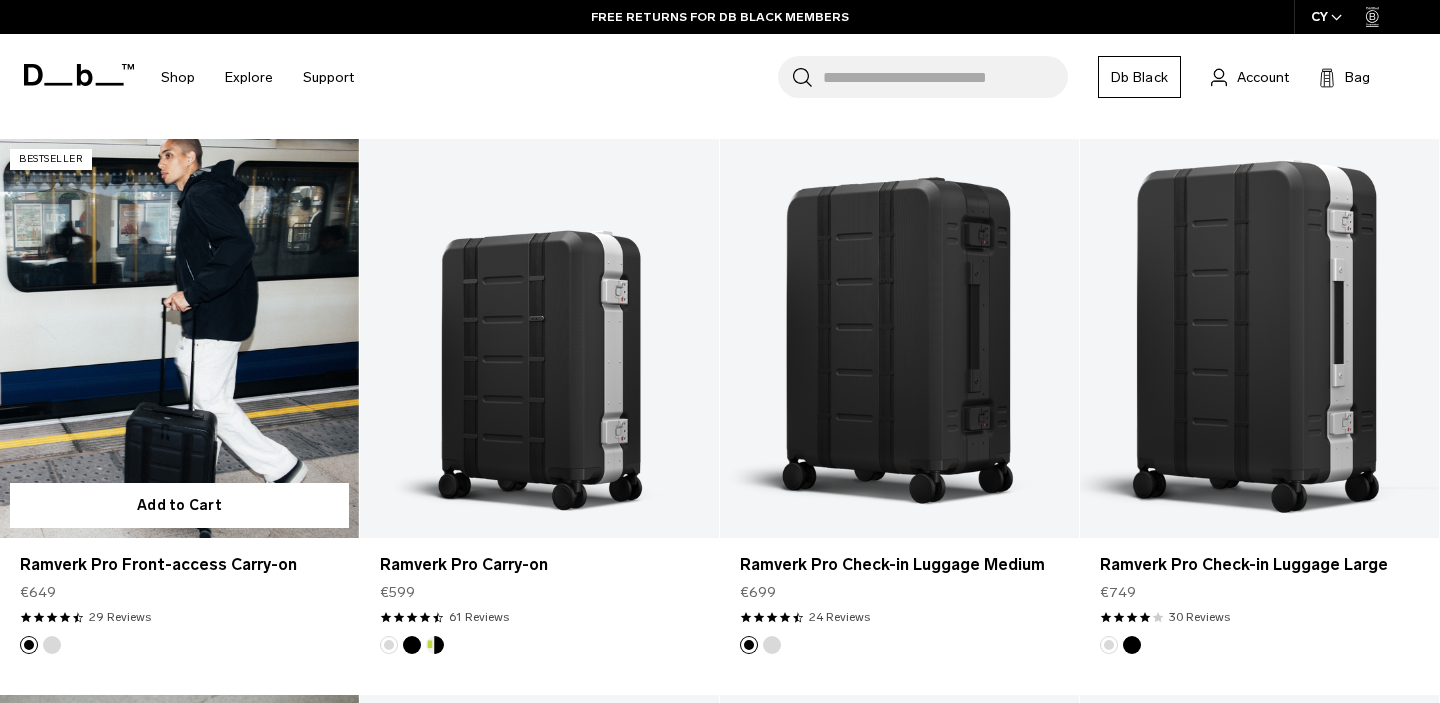 click at bounding box center (179, 338) 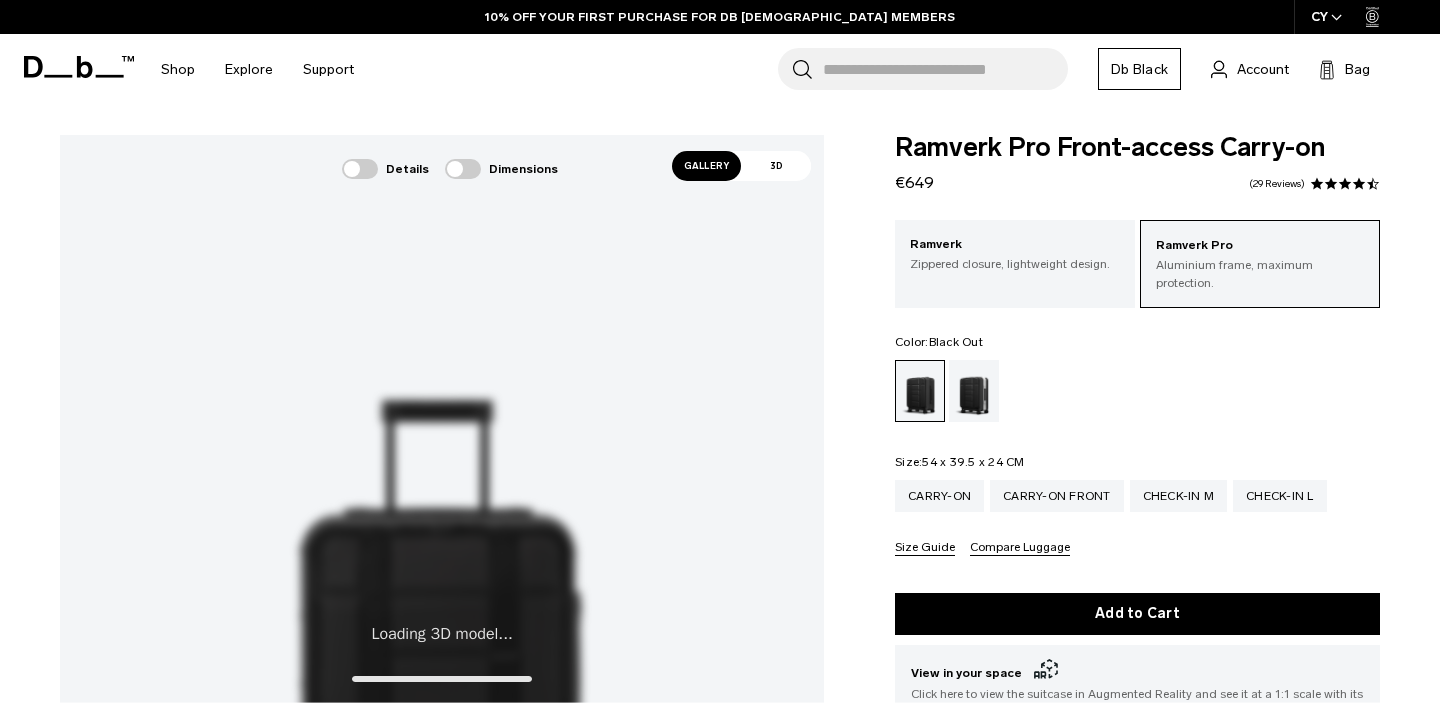 scroll, scrollTop: 213, scrollLeft: 0, axis: vertical 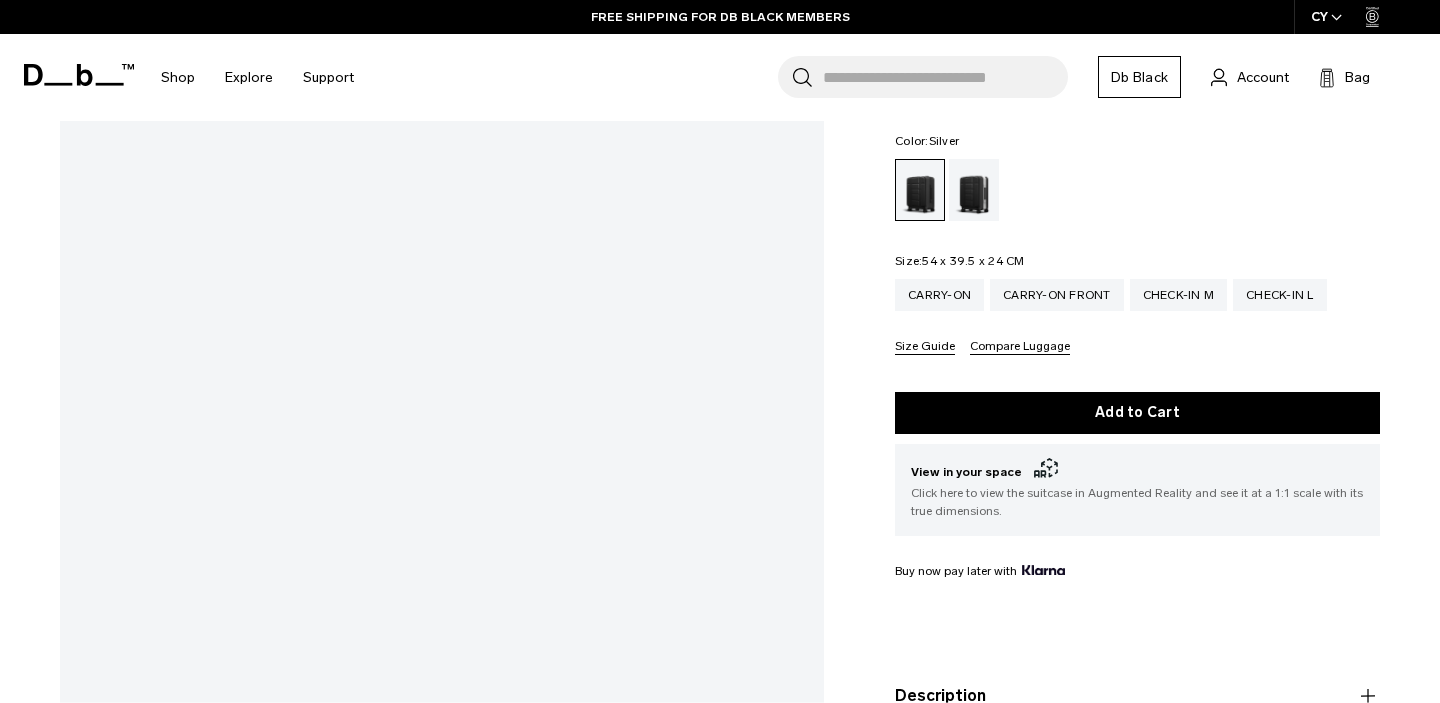 click at bounding box center [974, 190] 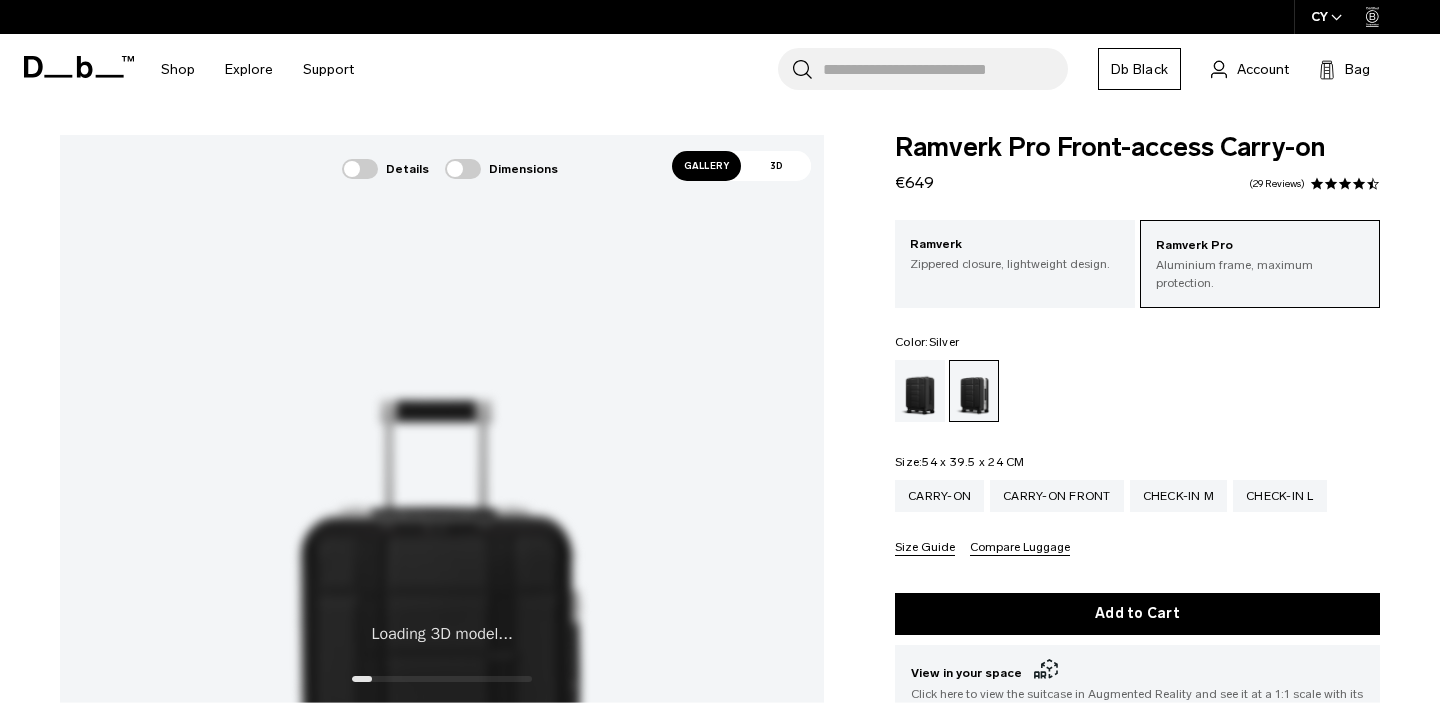 scroll, scrollTop: 0, scrollLeft: 0, axis: both 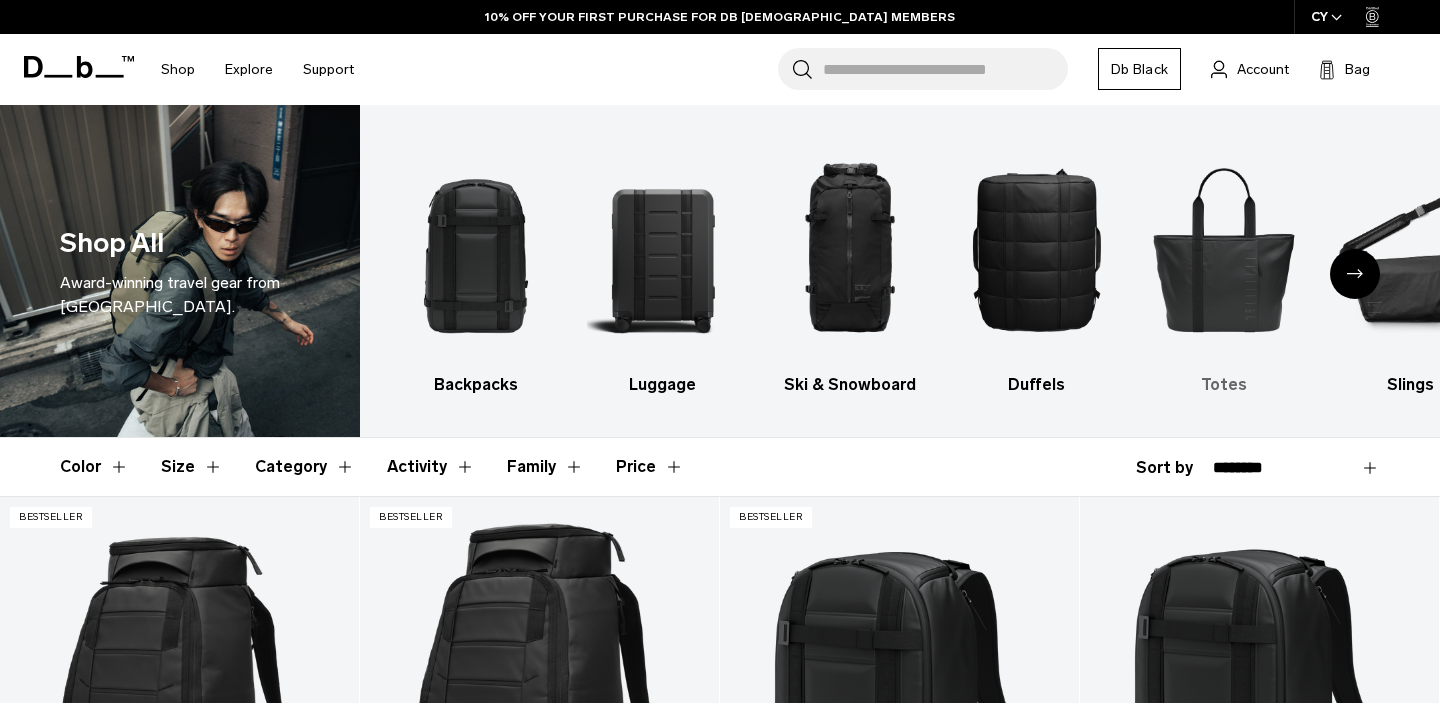 click at bounding box center [1224, 249] 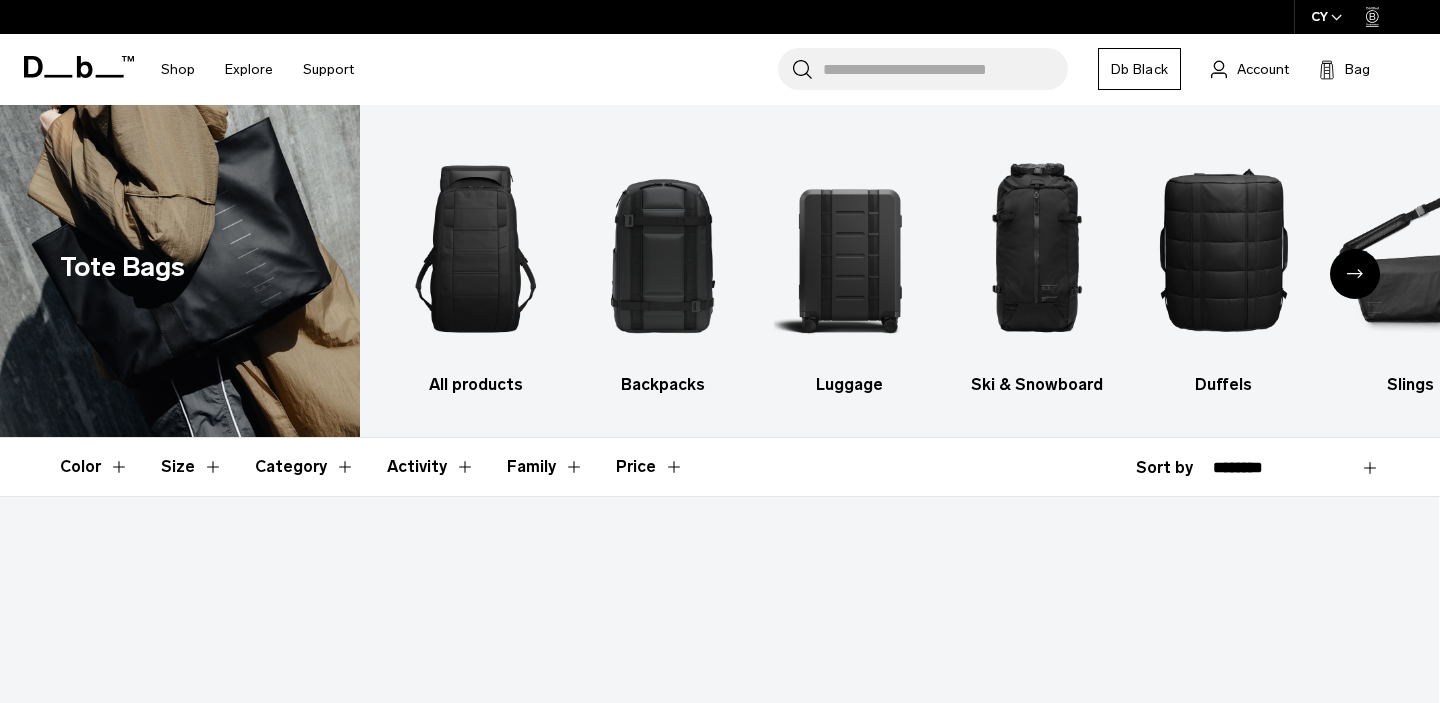 scroll, scrollTop: 0, scrollLeft: 0, axis: both 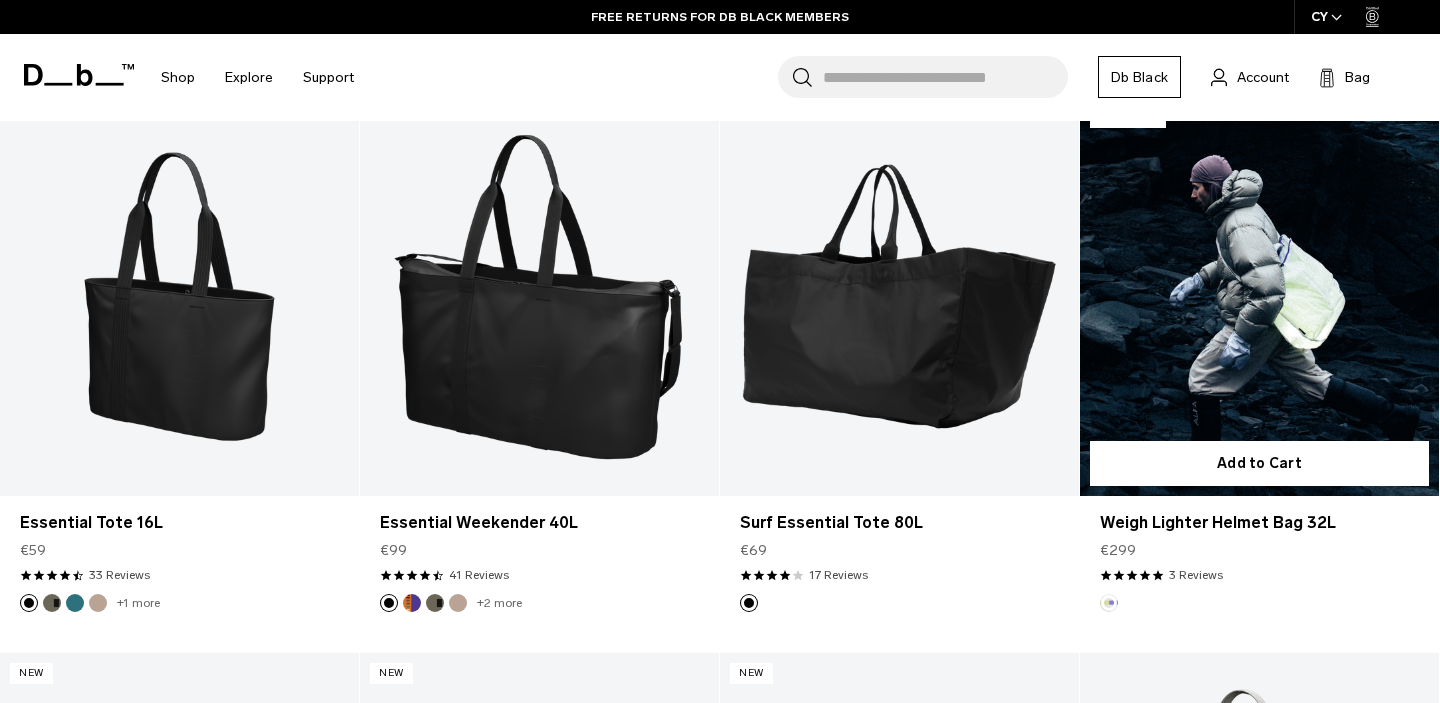 click at bounding box center (1259, 296) 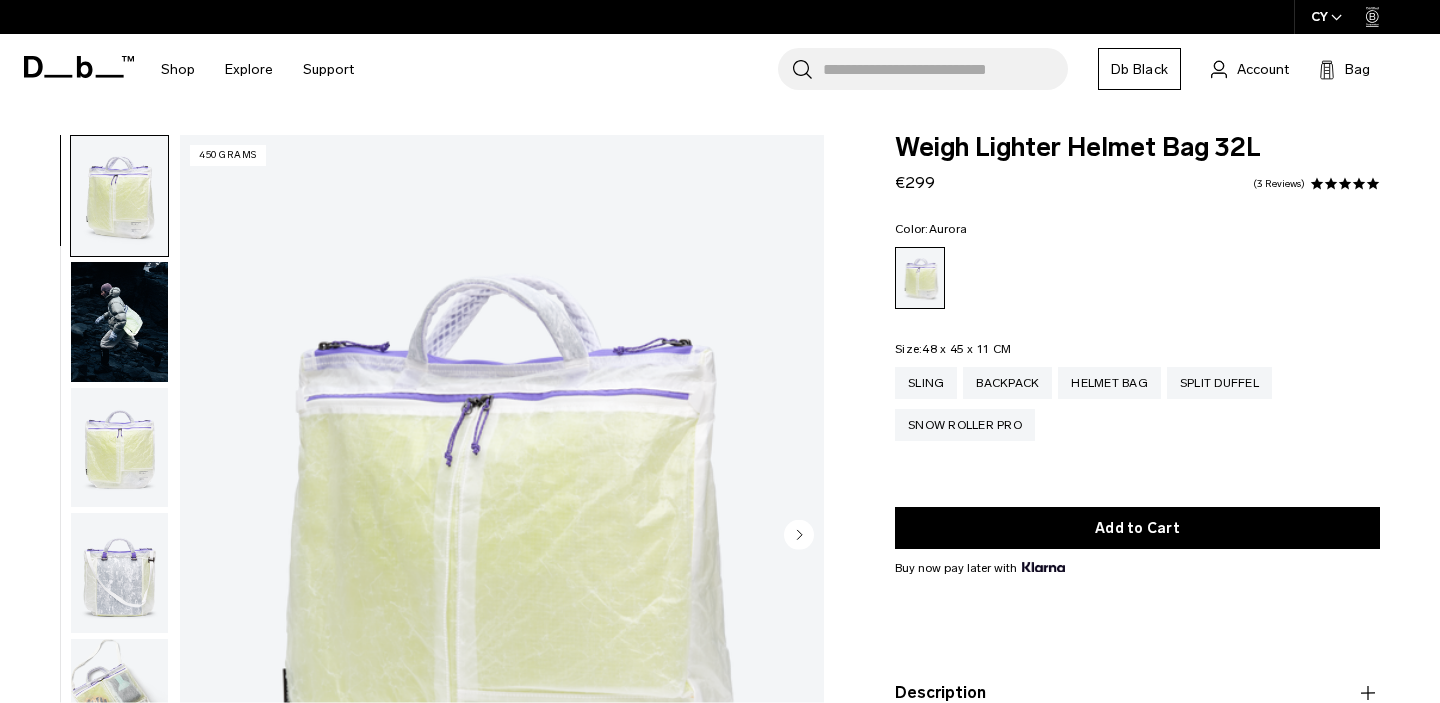 scroll, scrollTop: 0, scrollLeft: 0, axis: both 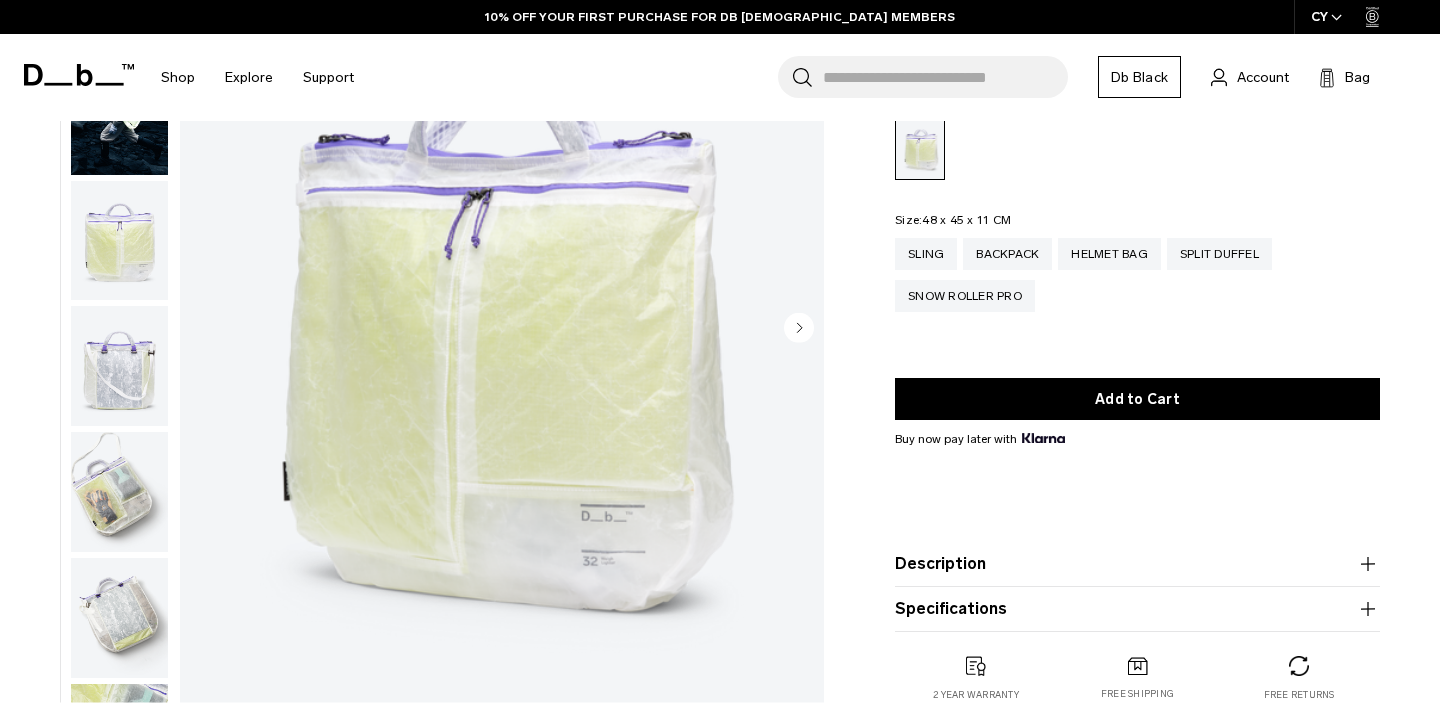 click at bounding box center (119, 241) 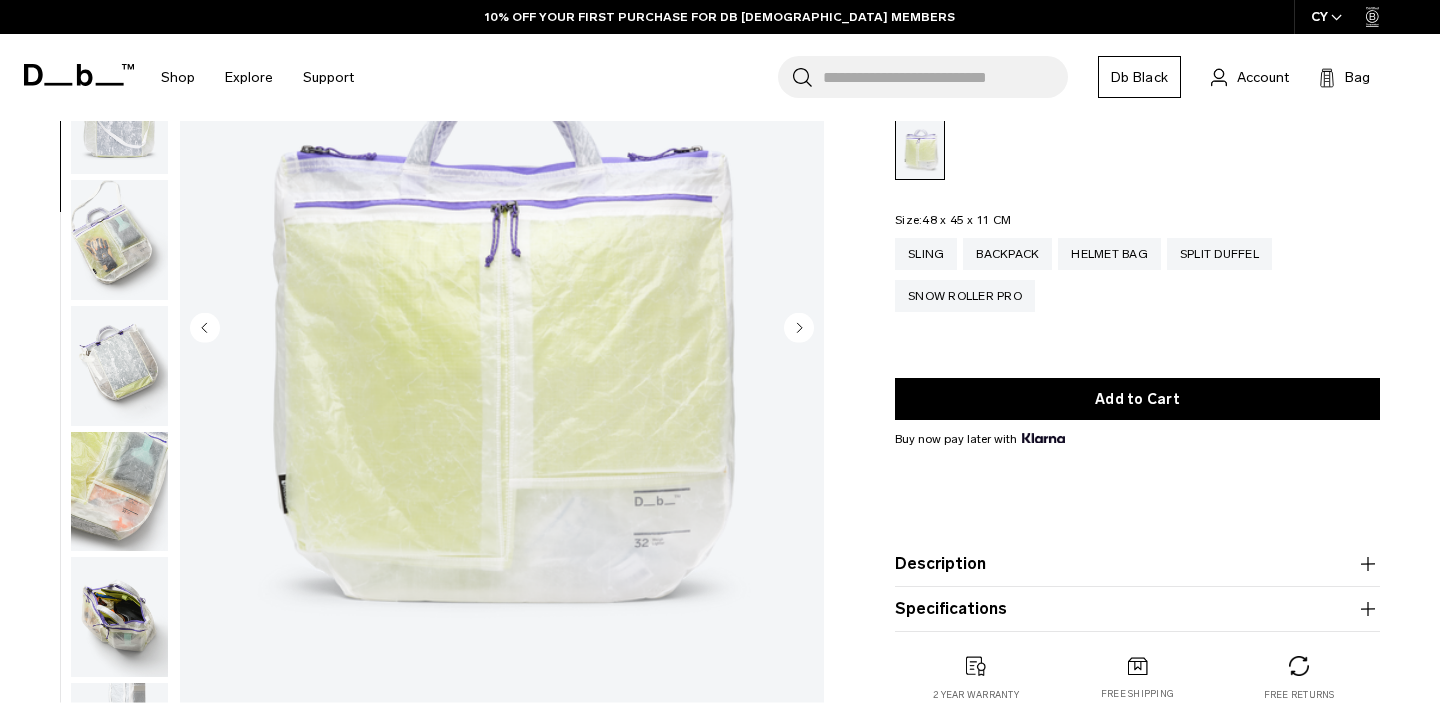 click at bounding box center [119, 366] 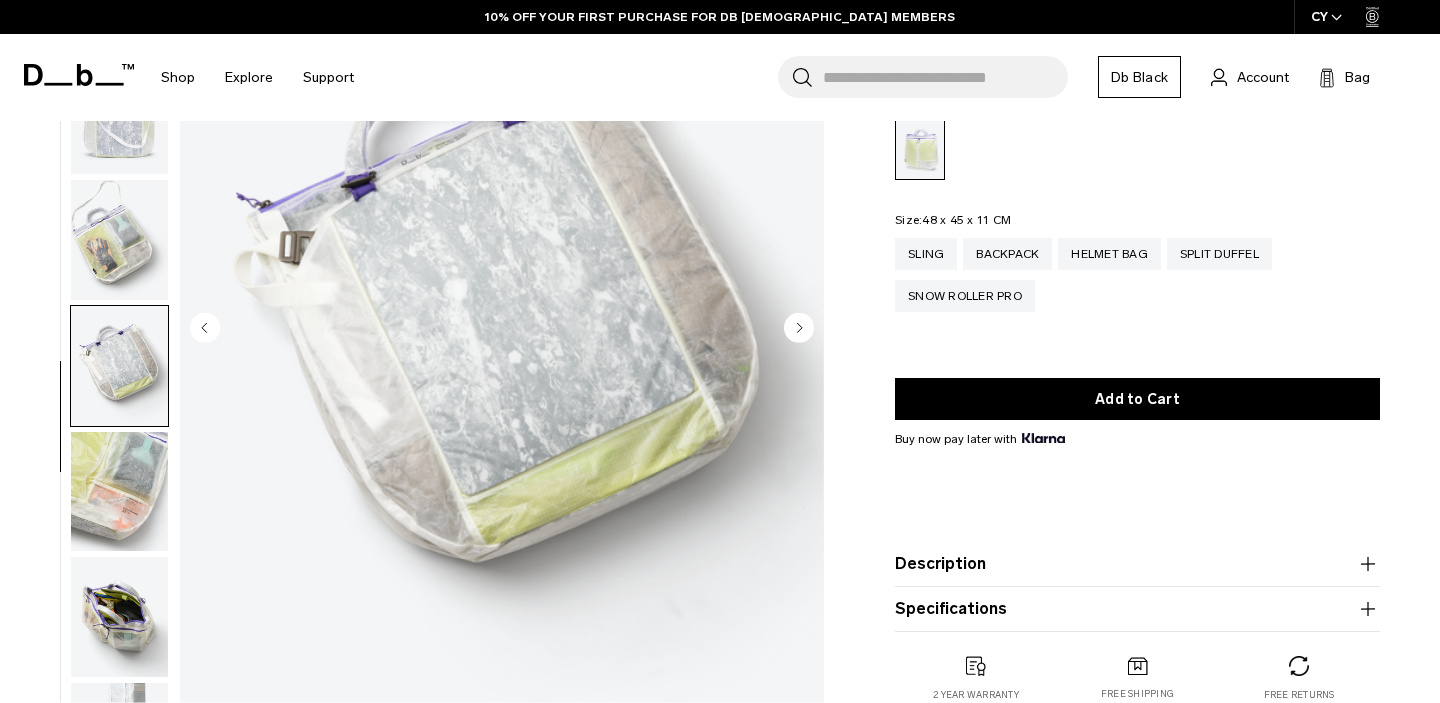 scroll, scrollTop: 324, scrollLeft: 0, axis: vertical 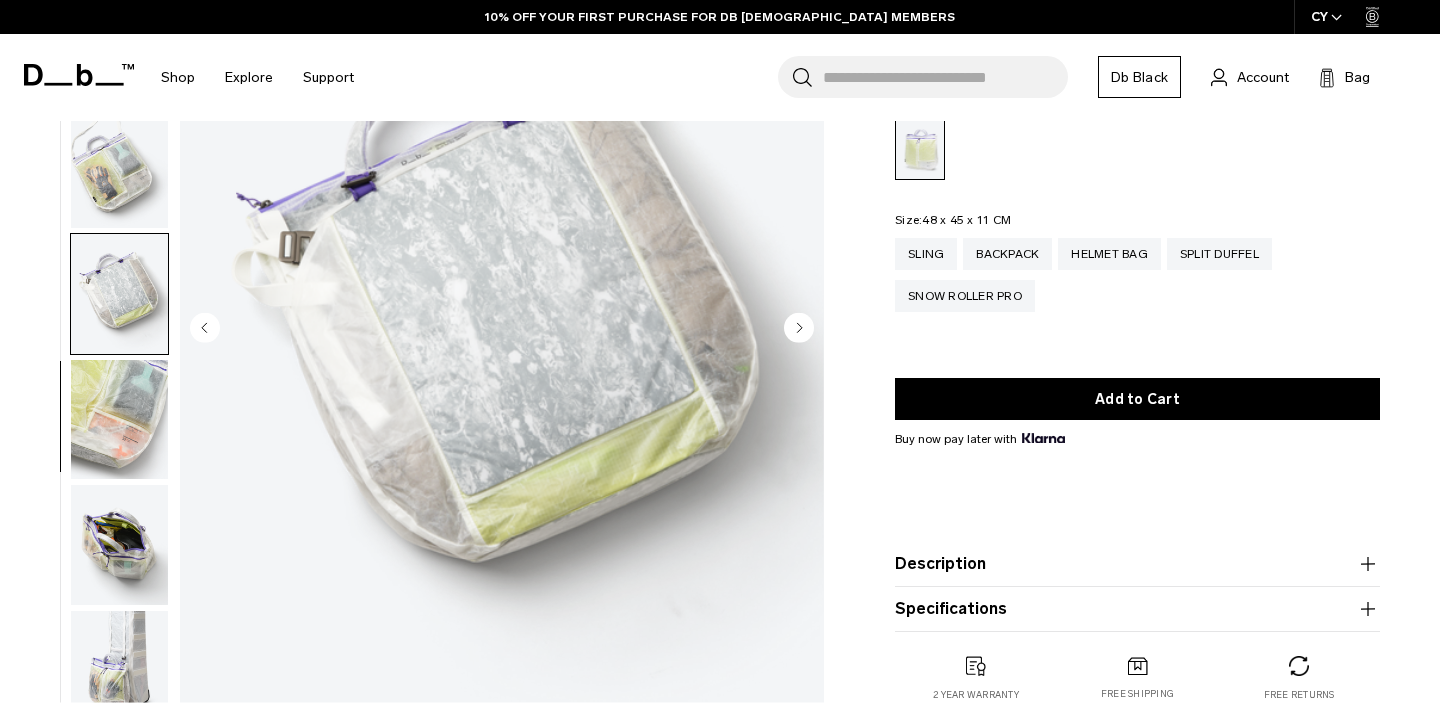 click at bounding box center [119, 420] 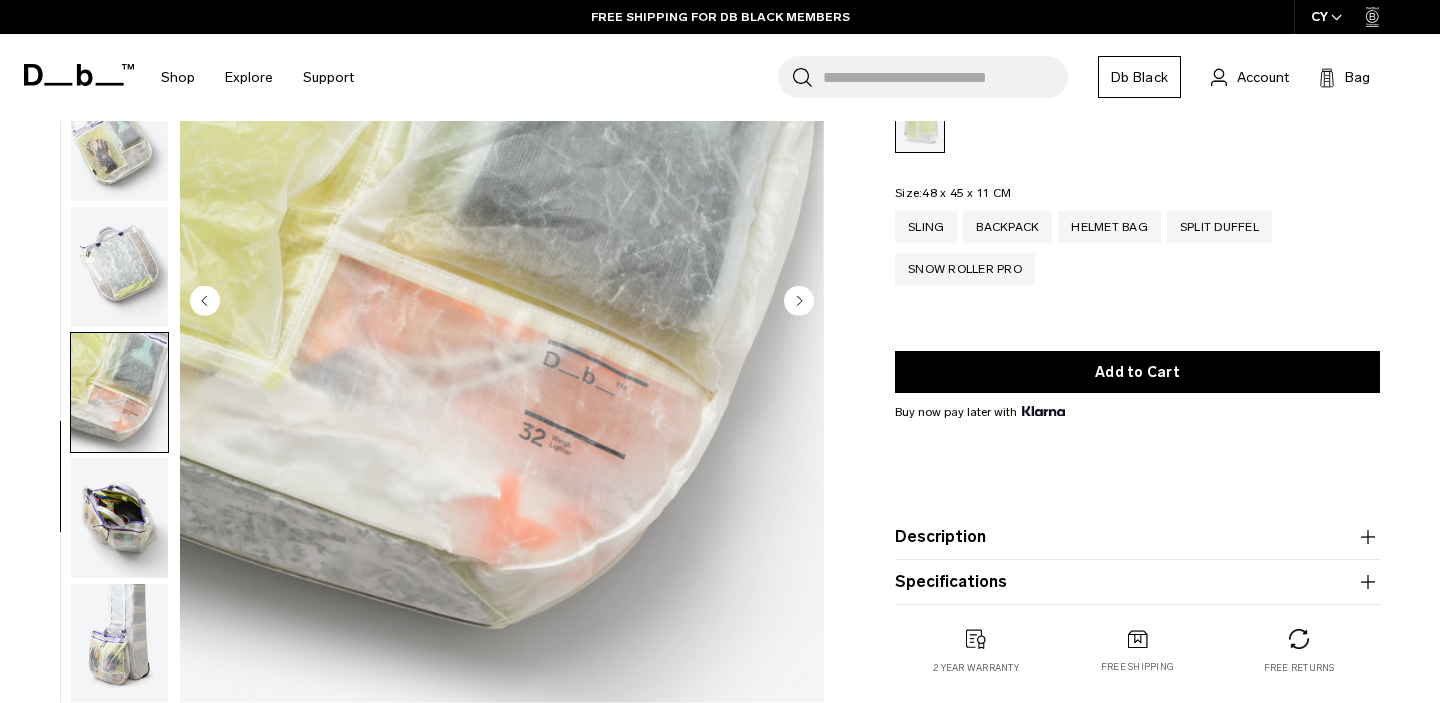 scroll, scrollTop: 256, scrollLeft: 0, axis: vertical 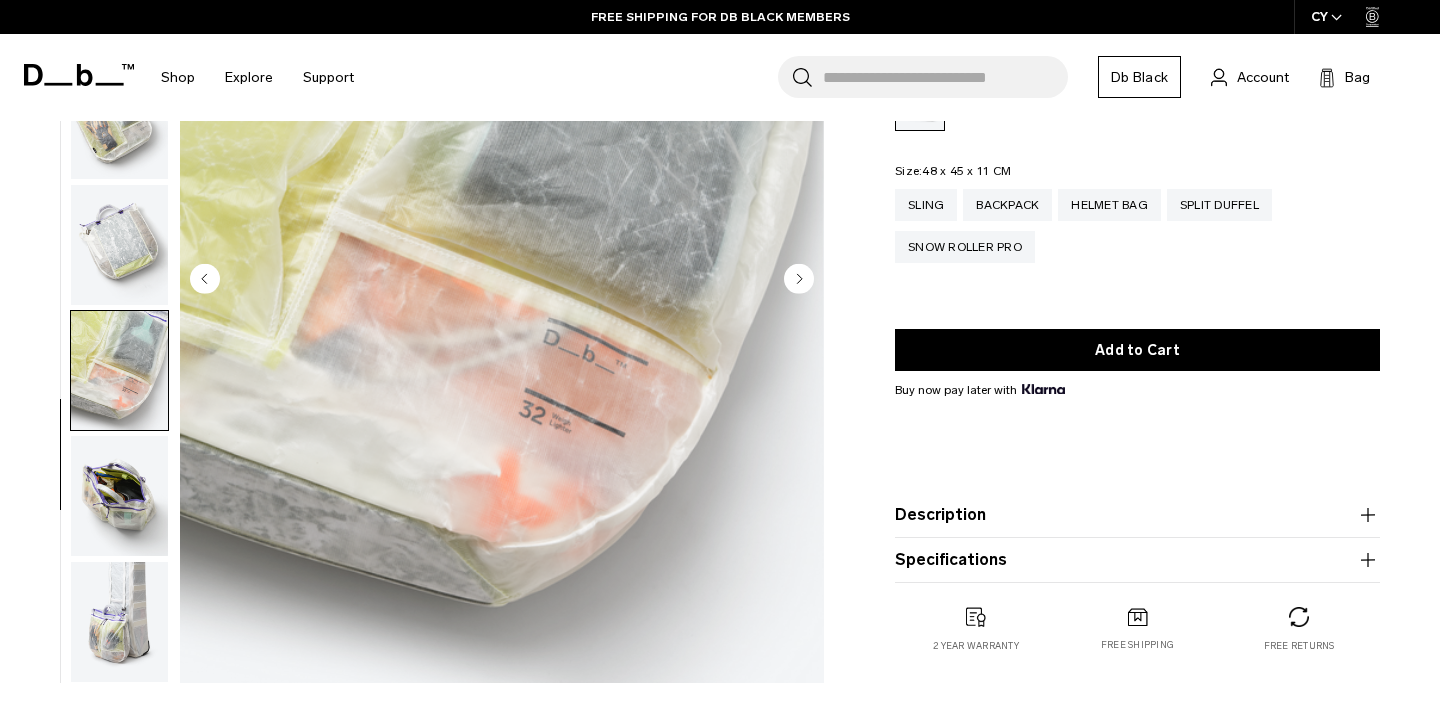 click at bounding box center (119, 496) 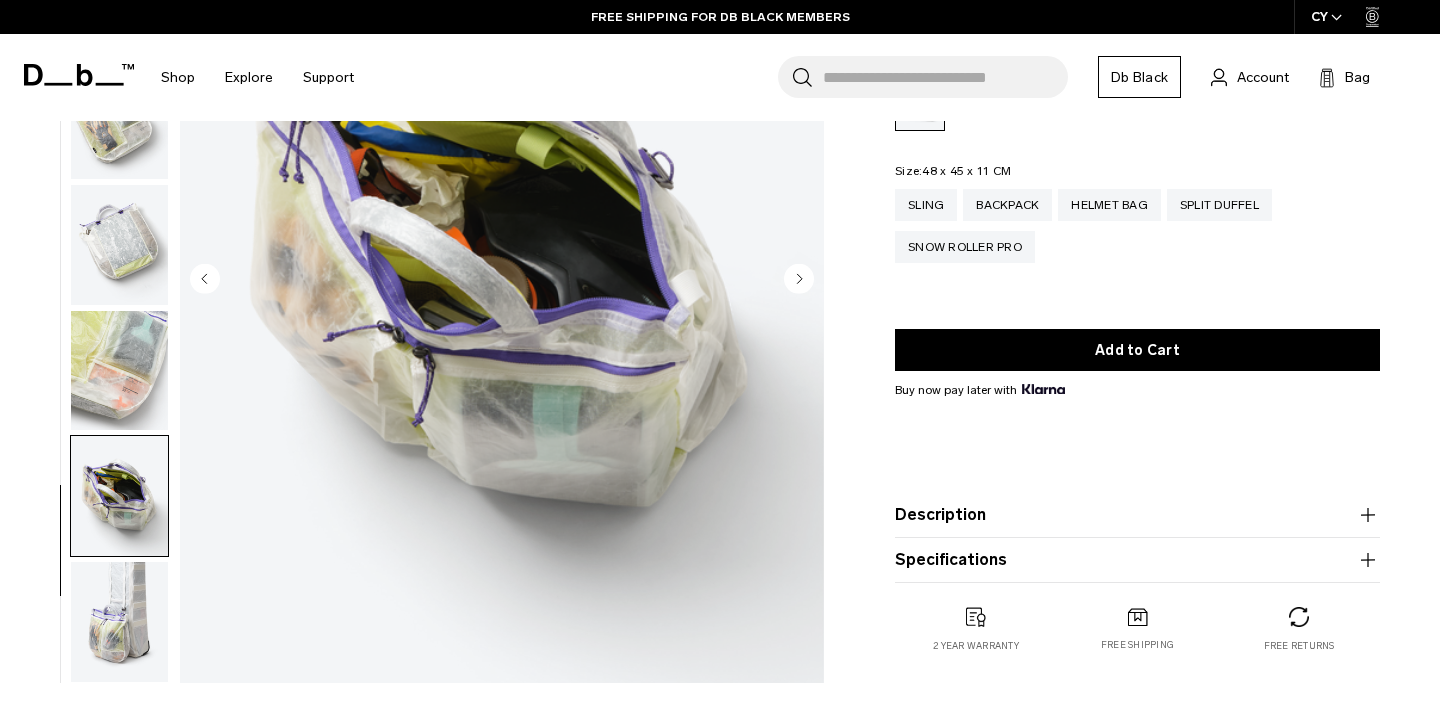 click at bounding box center [119, 622] 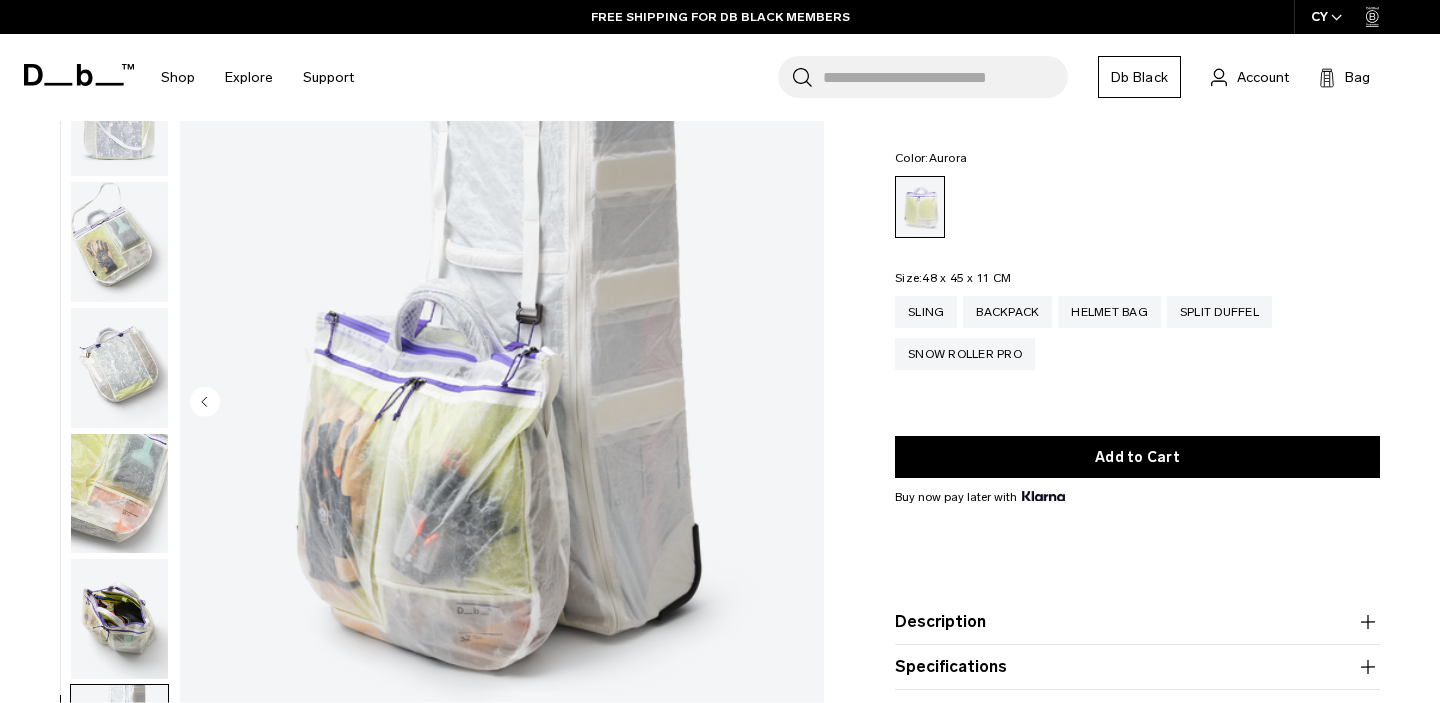 scroll, scrollTop: 66, scrollLeft: 0, axis: vertical 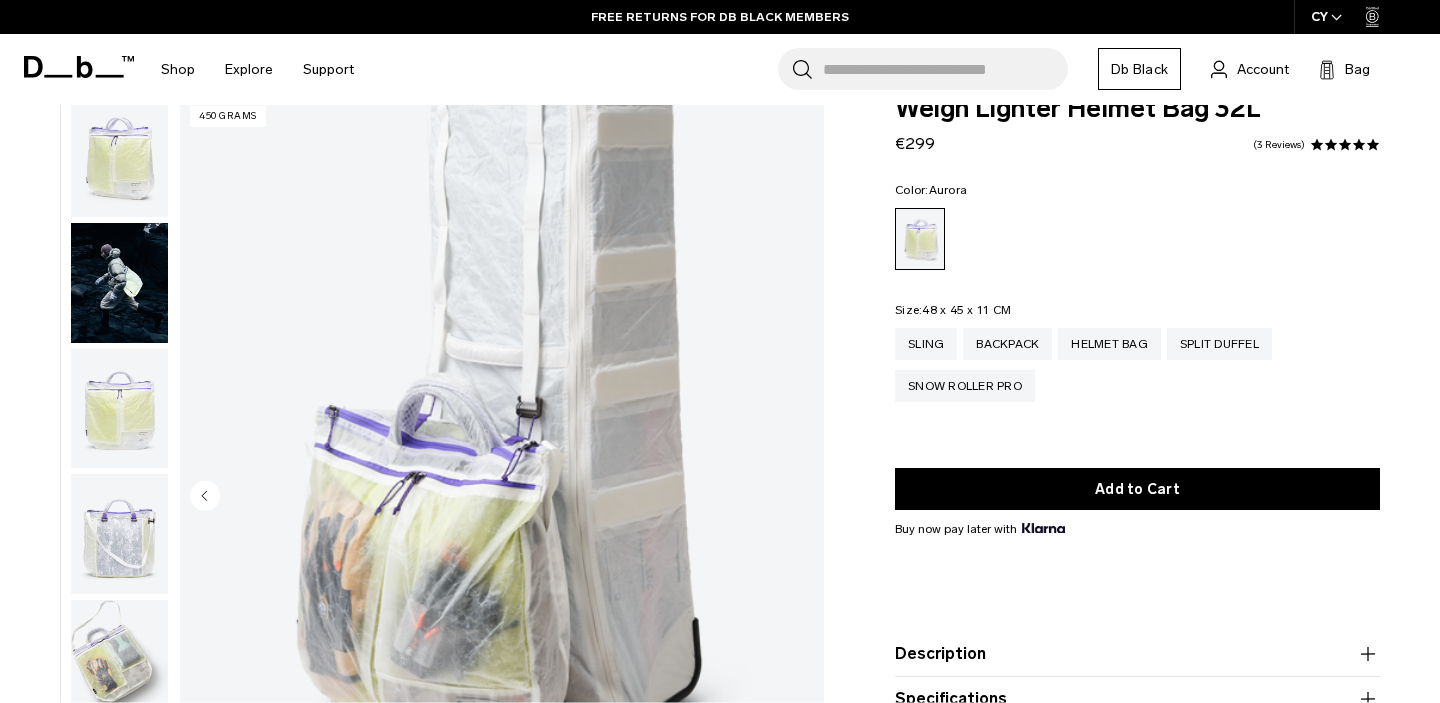 click at bounding box center (119, 283) 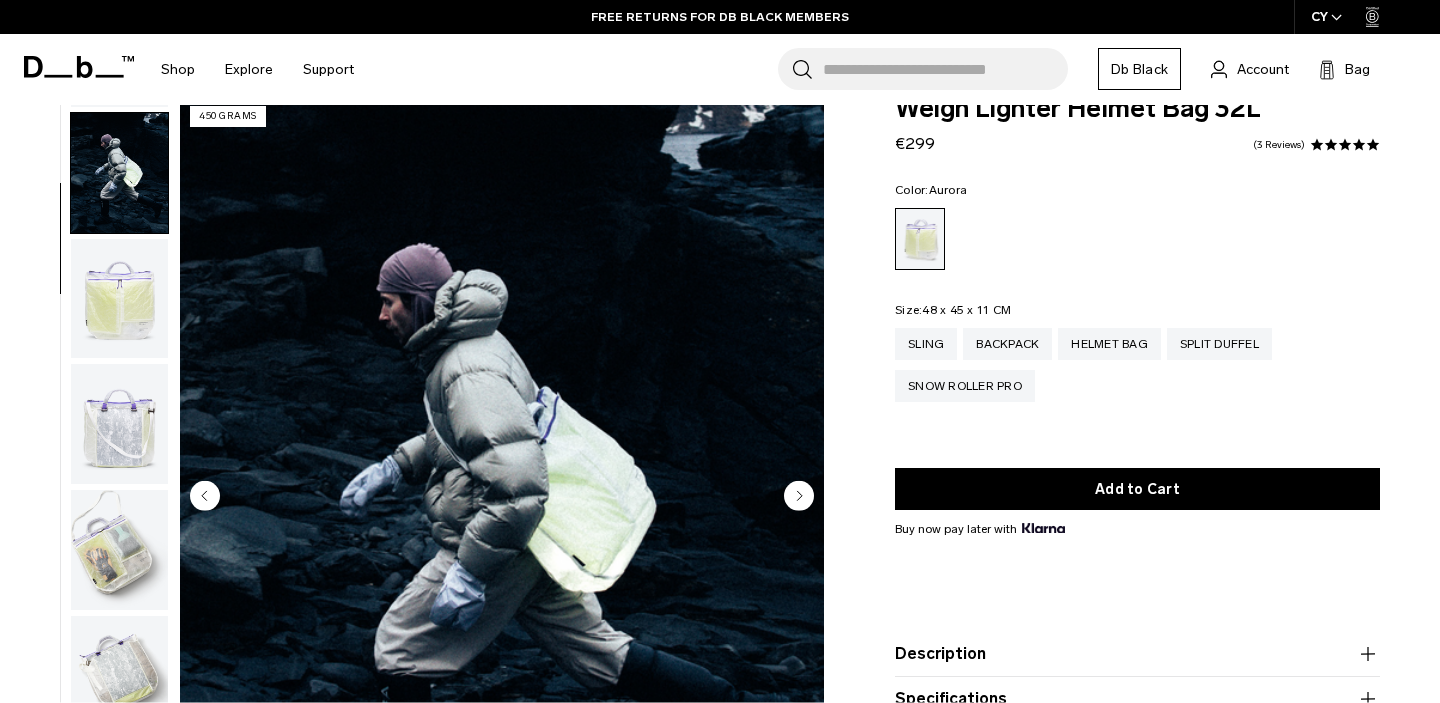 scroll, scrollTop: 126, scrollLeft: 0, axis: vertical 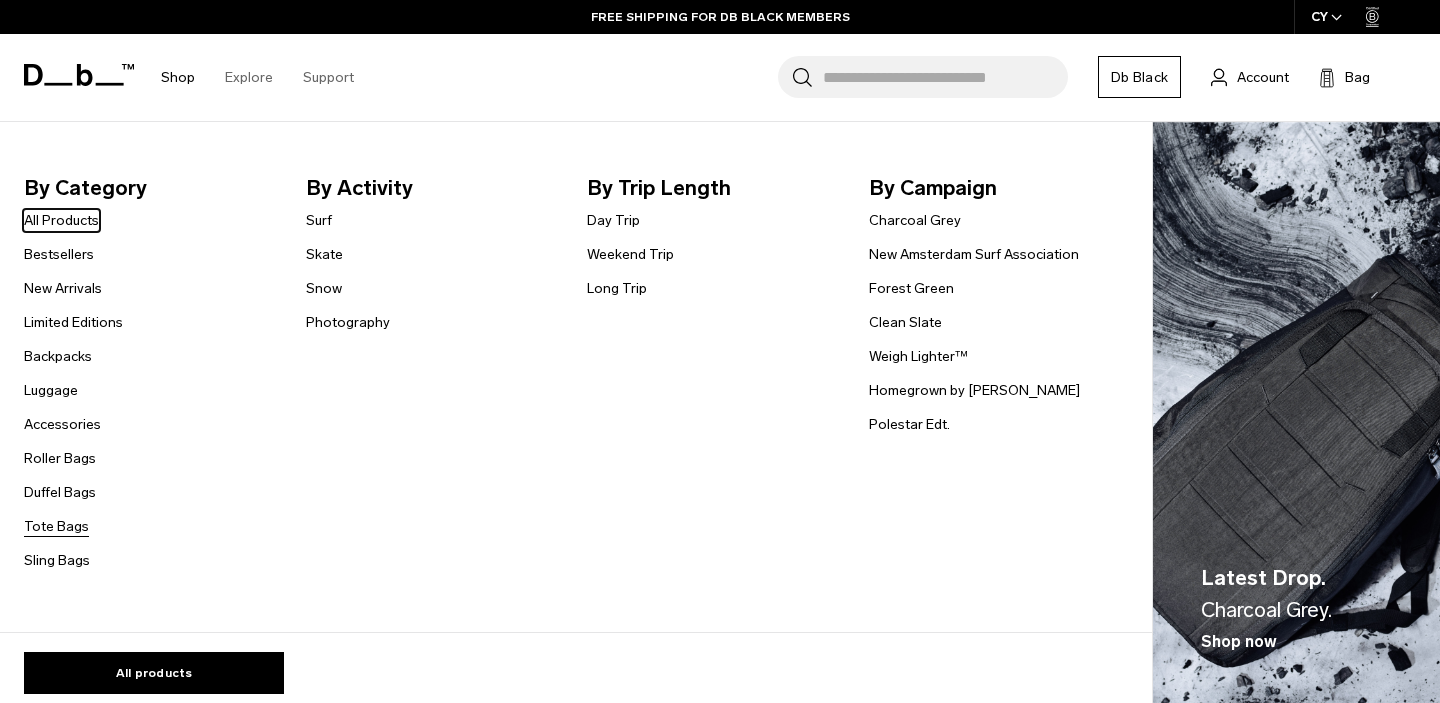 click on "Tote Bags" at bounding box center [56, 526] 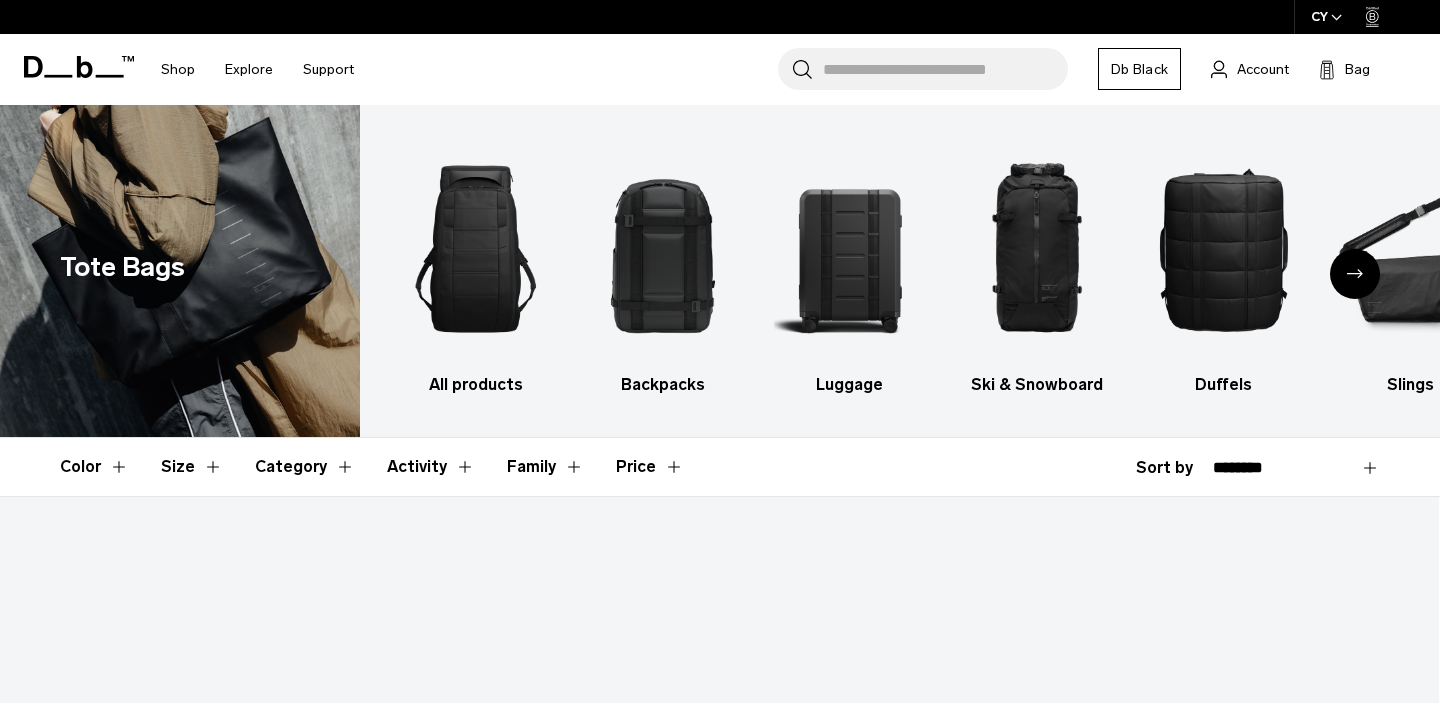 scroll, scrollTop: 0, scrollLeft: 0, axis: both 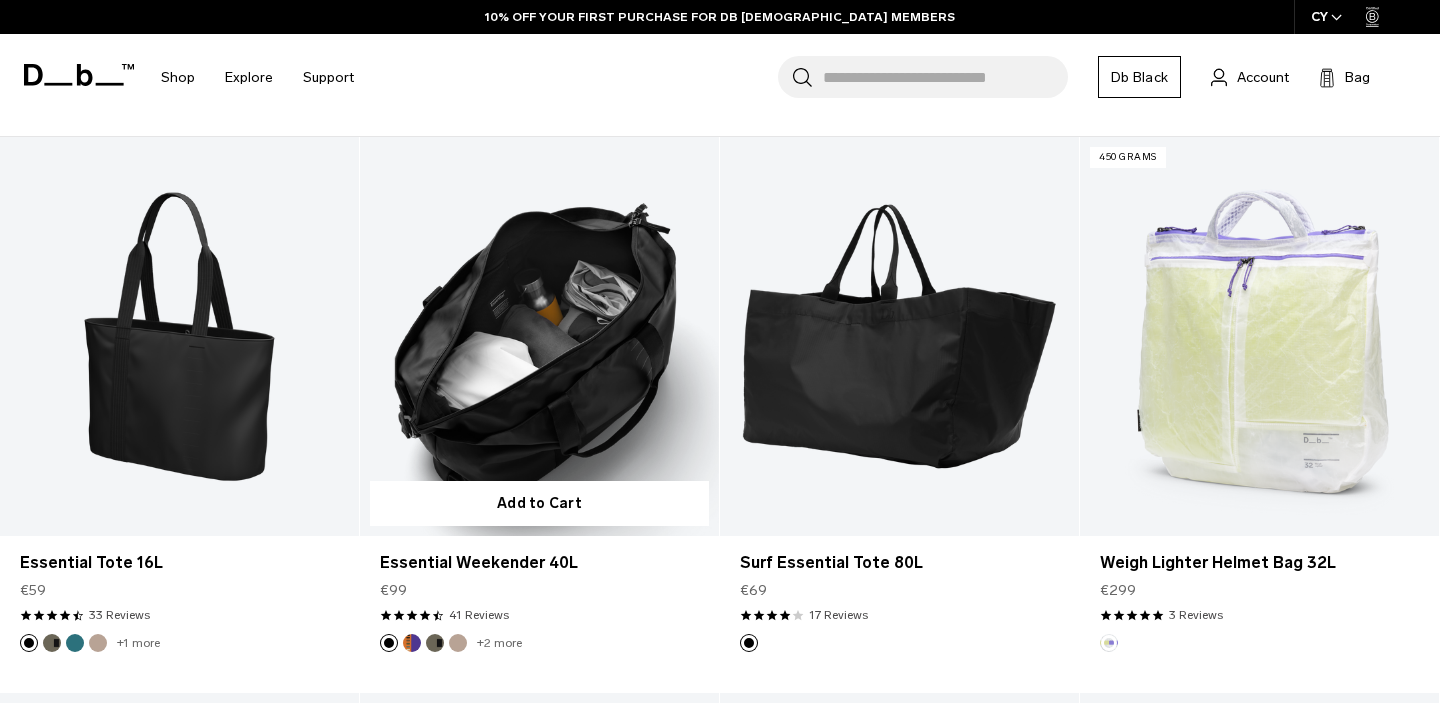 click at bounding box center (539, 336) 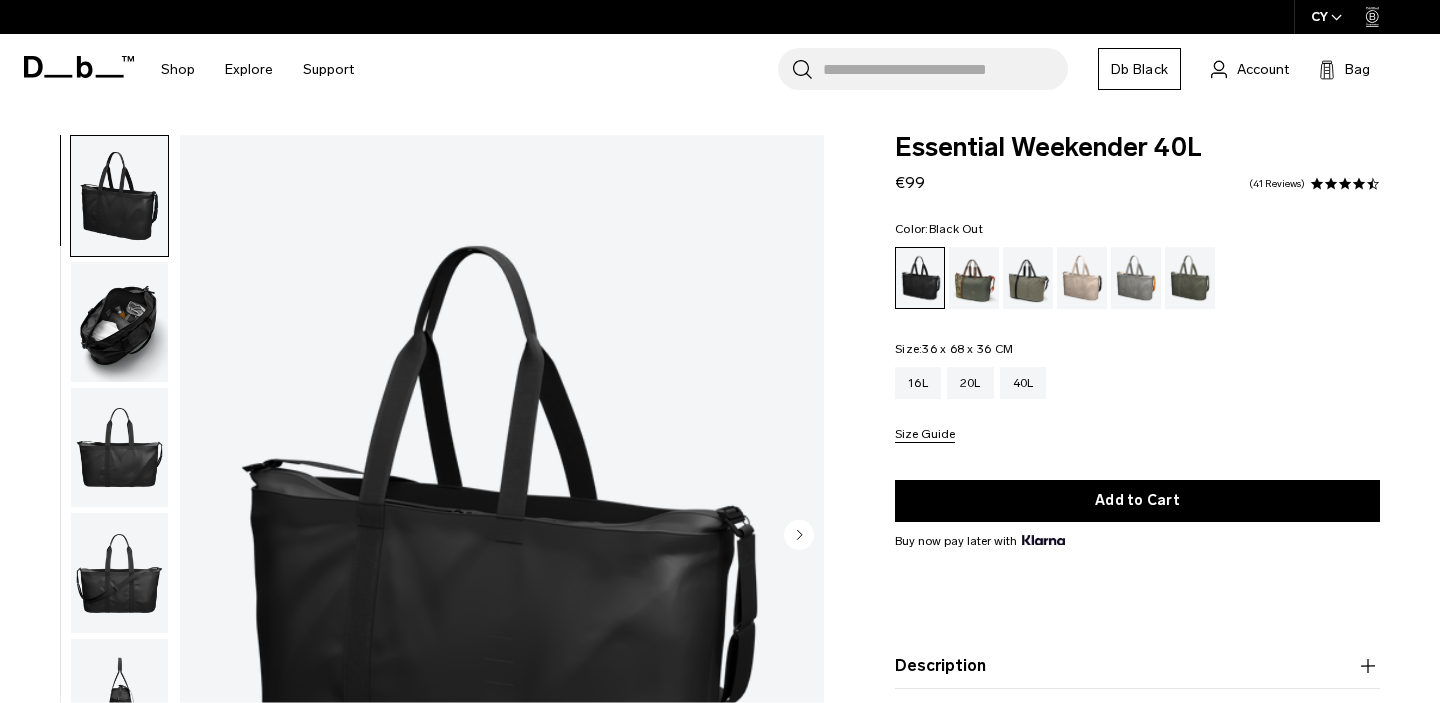 scroll, scrollTop: 0, scrollLeft: 0, axis: both 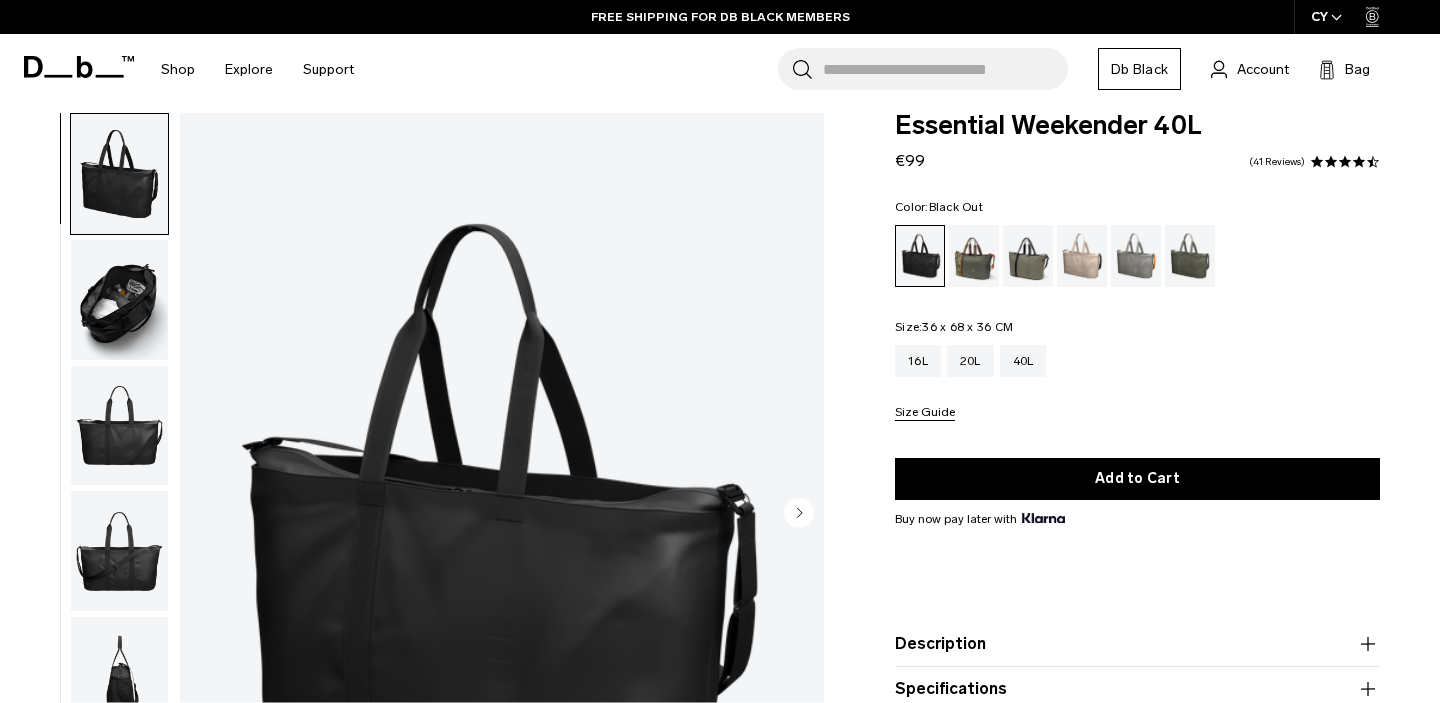 click at bounding box center [119, 300] 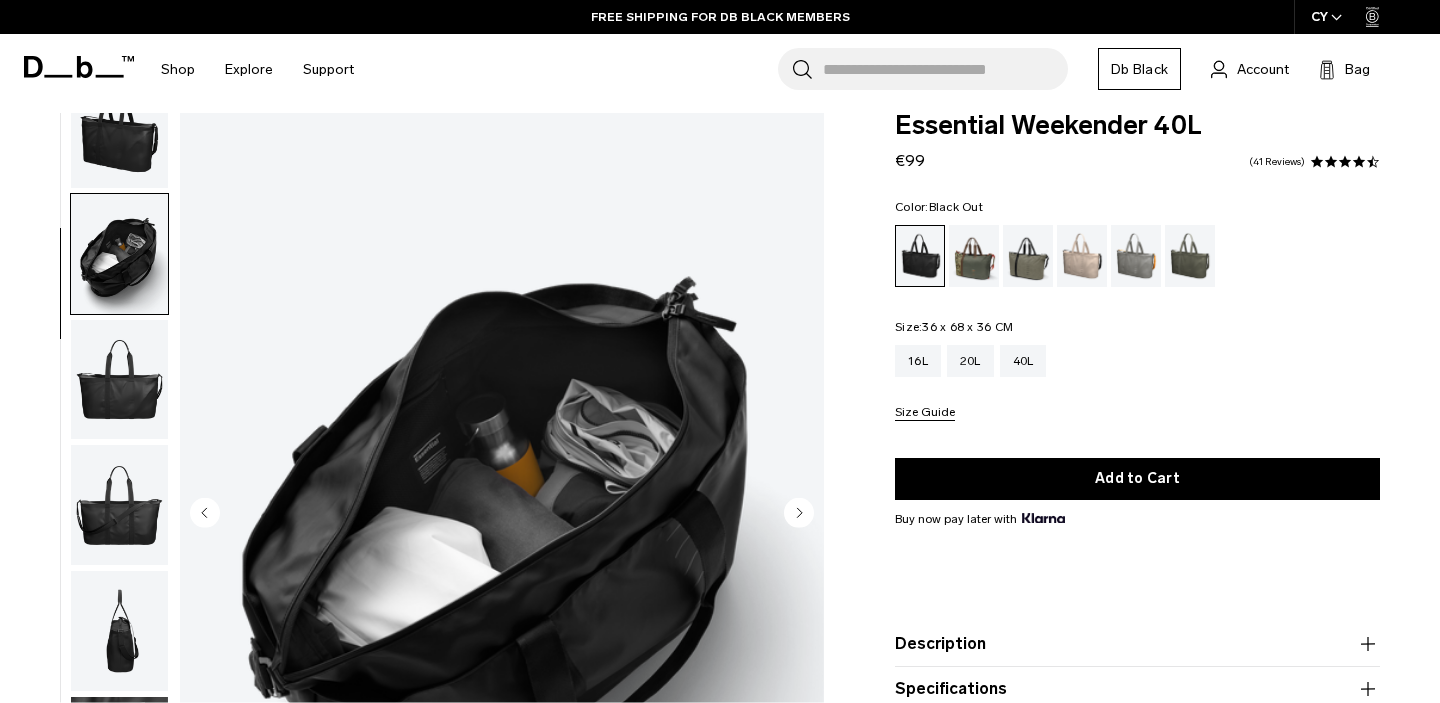 scroll, scrollTop: 72, scrollLeft: 0, axis: vertical 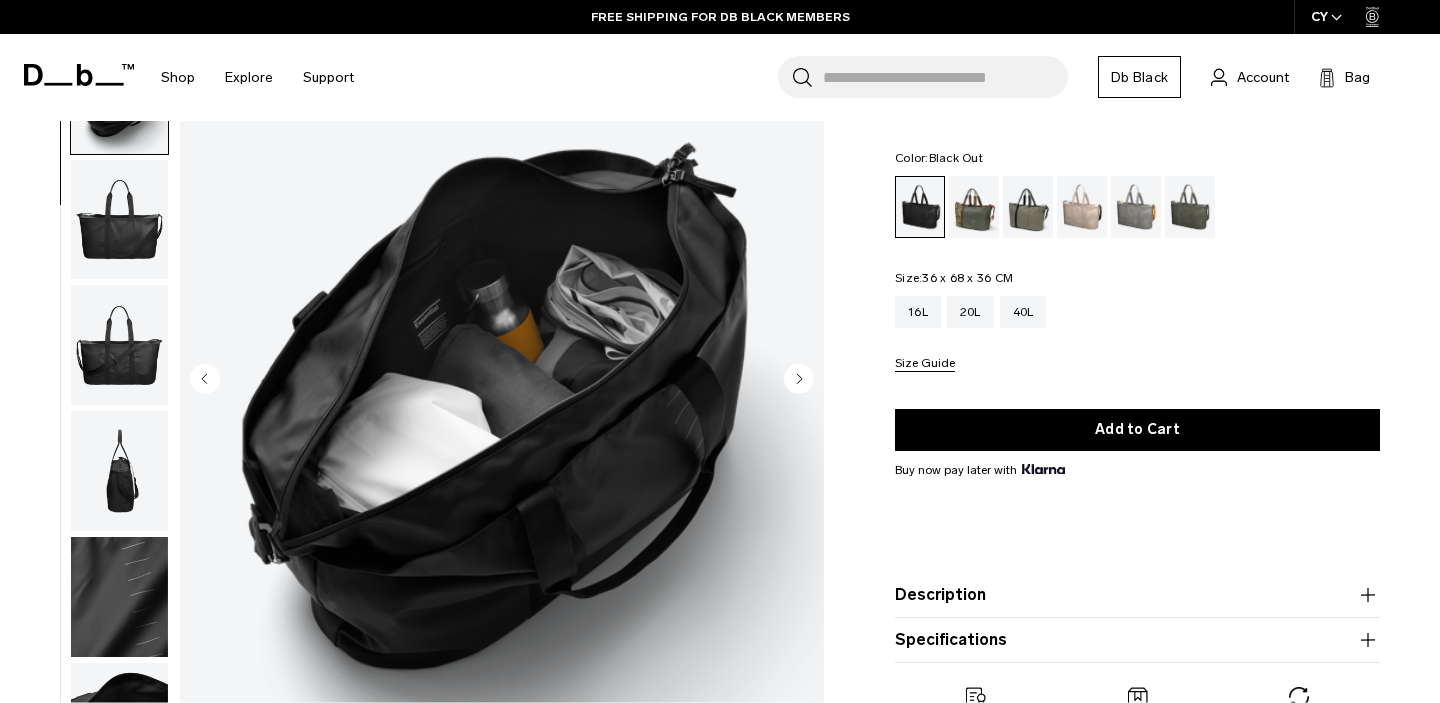 click 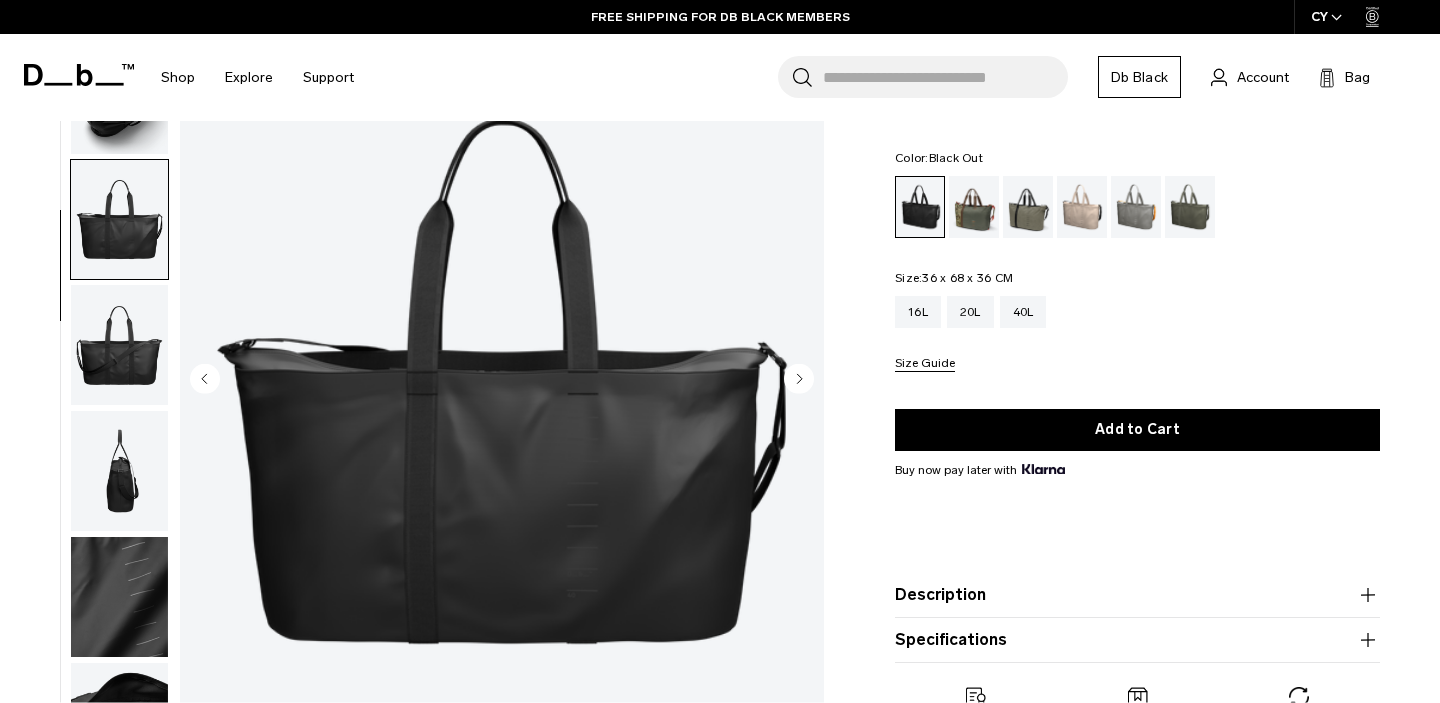 click 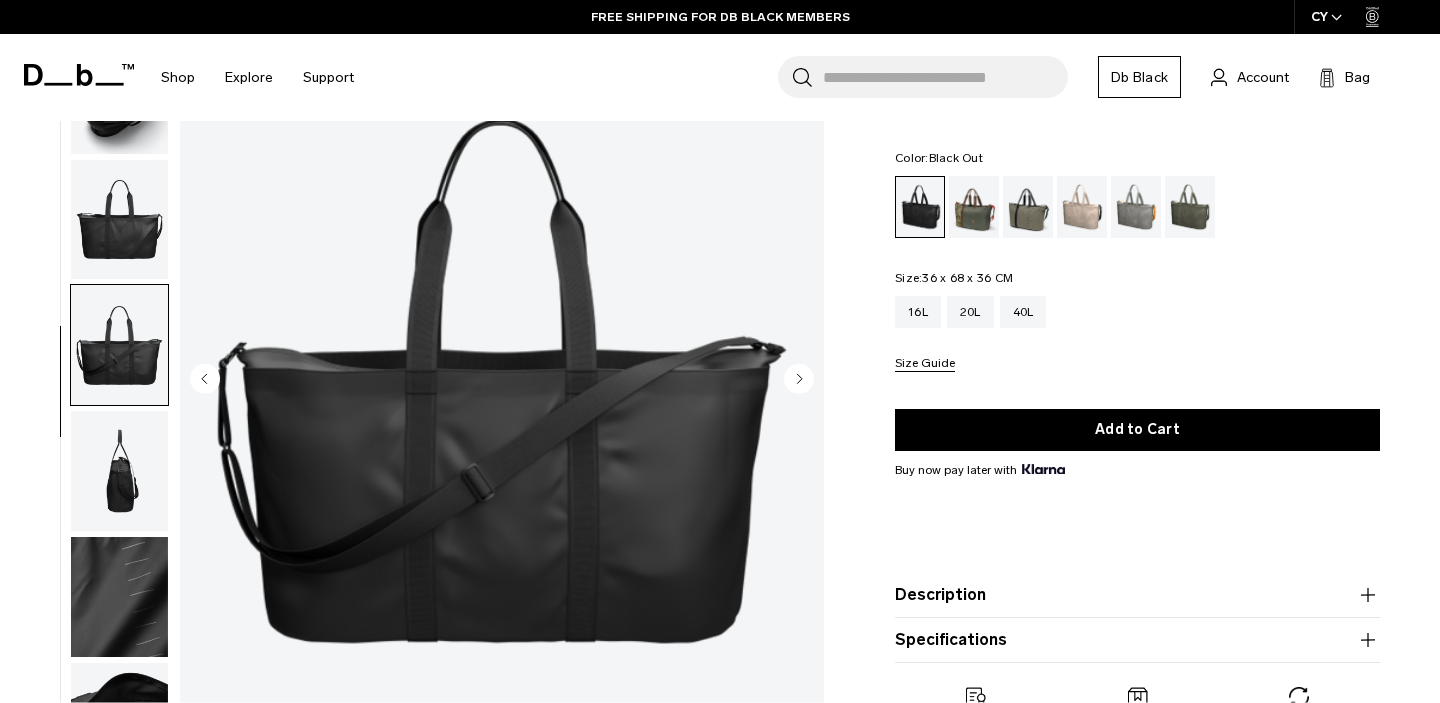 click 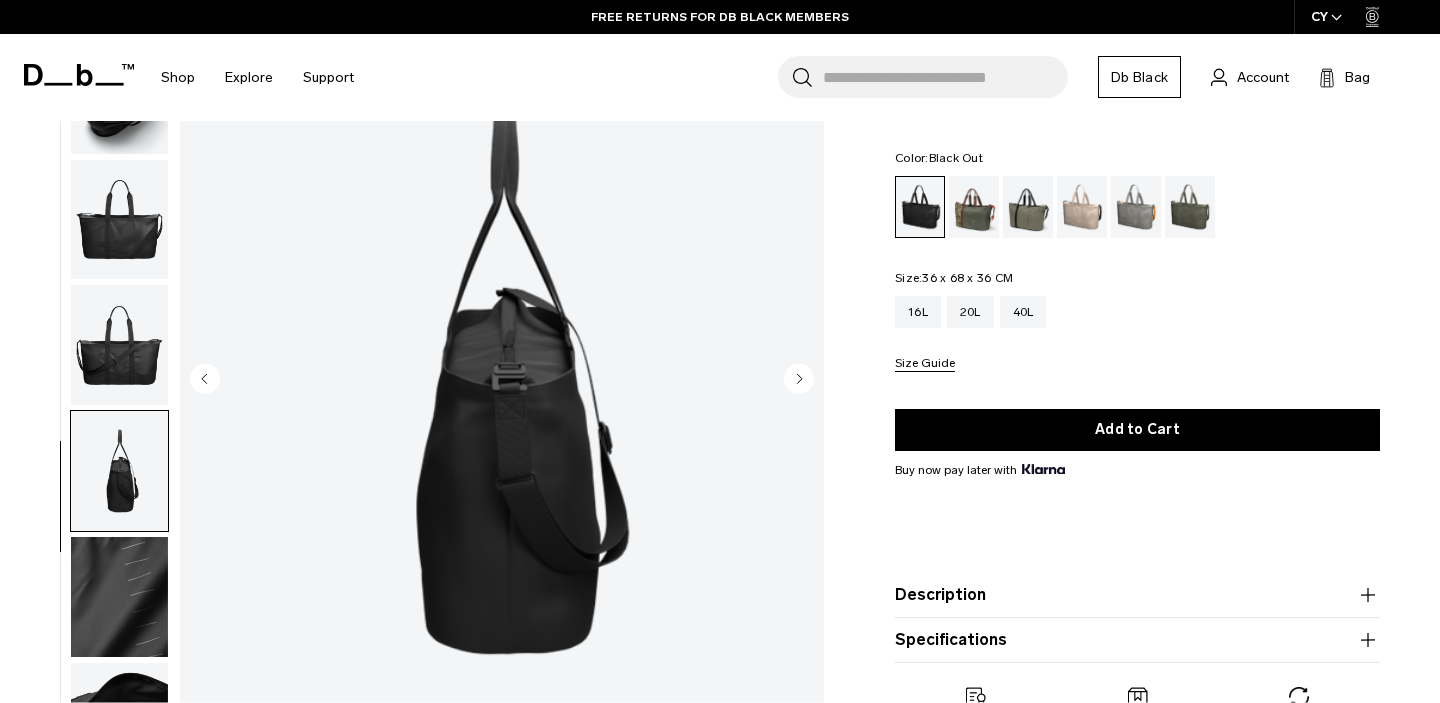 click 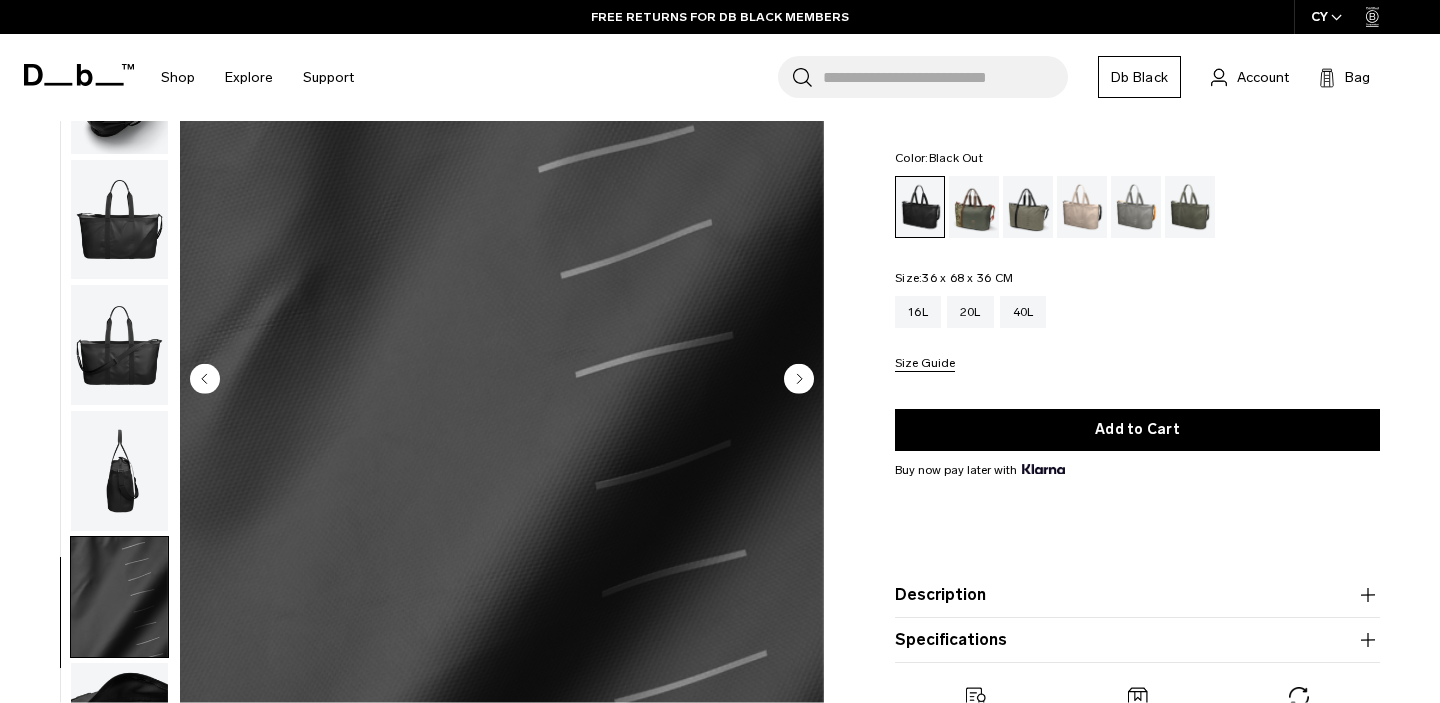 click 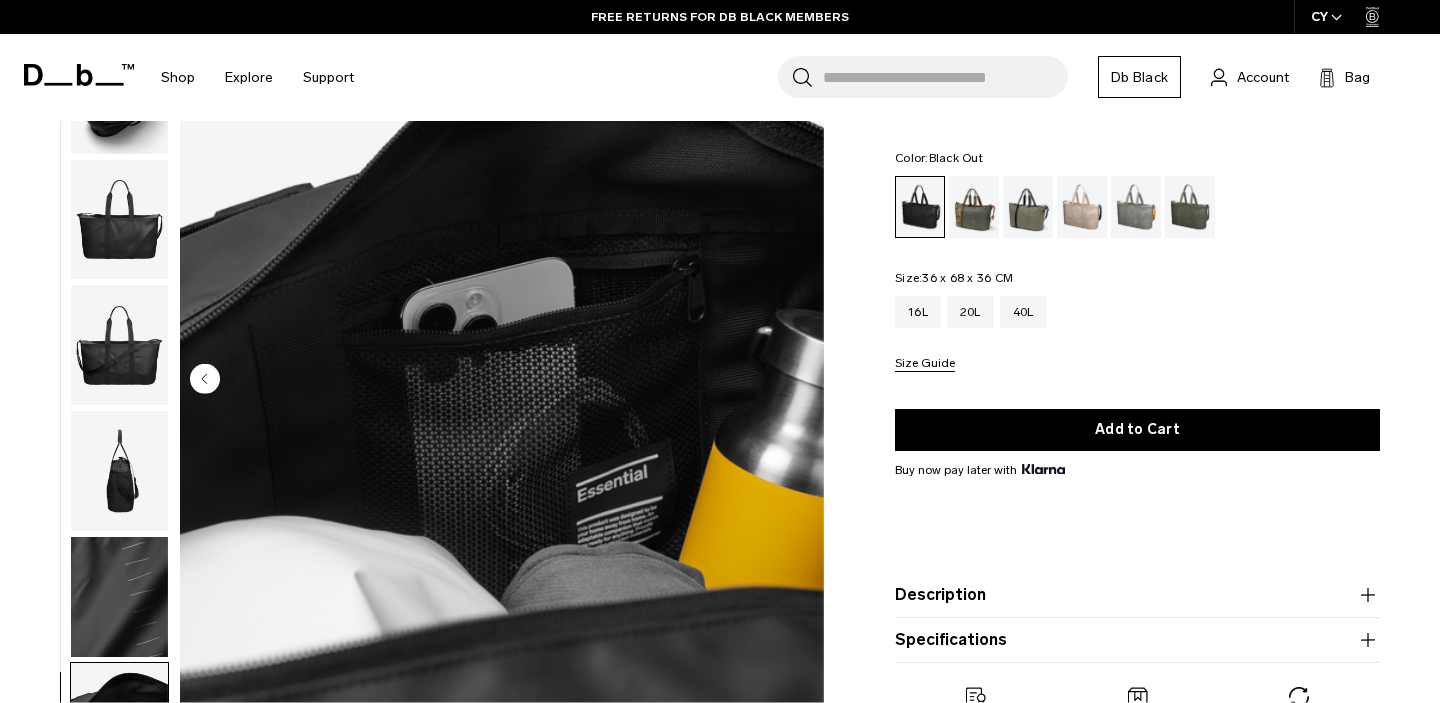 click at bounding box center (502, 381) 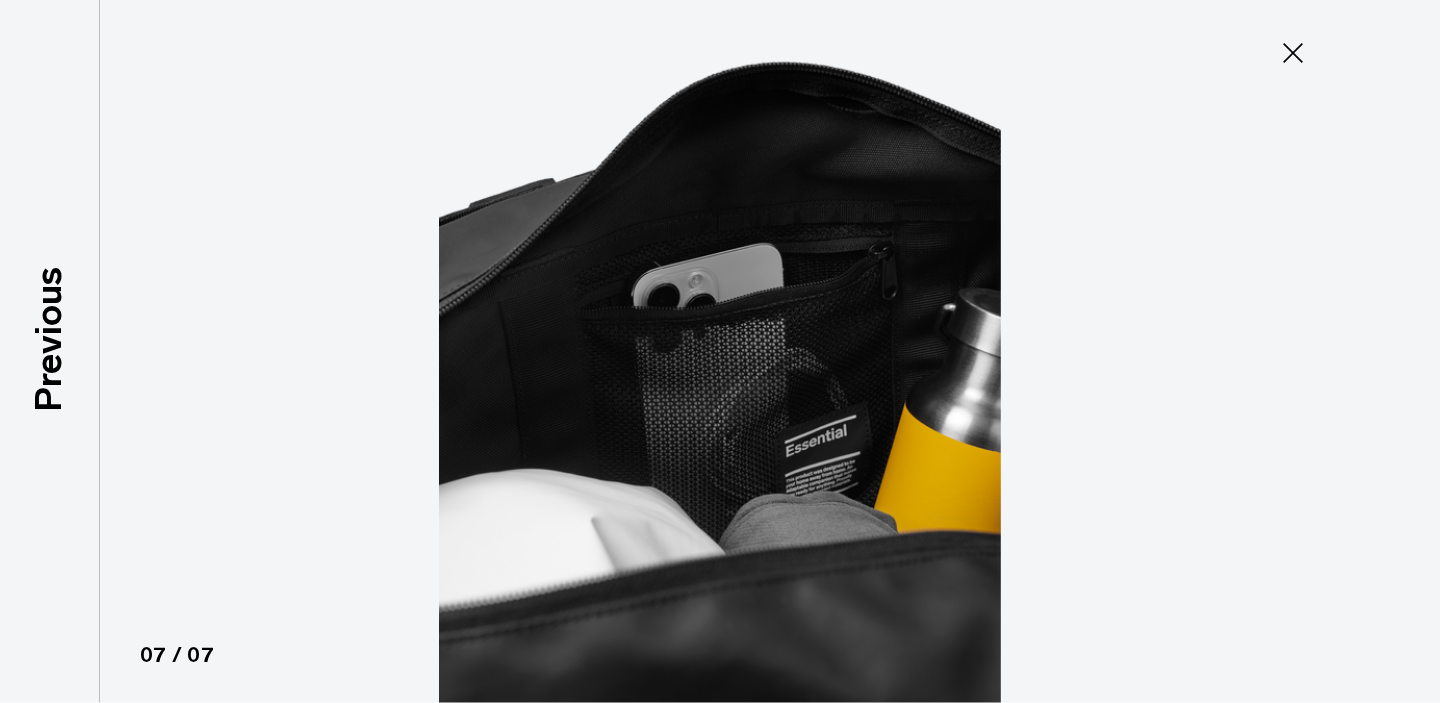 click at bounding box center (720, 351) 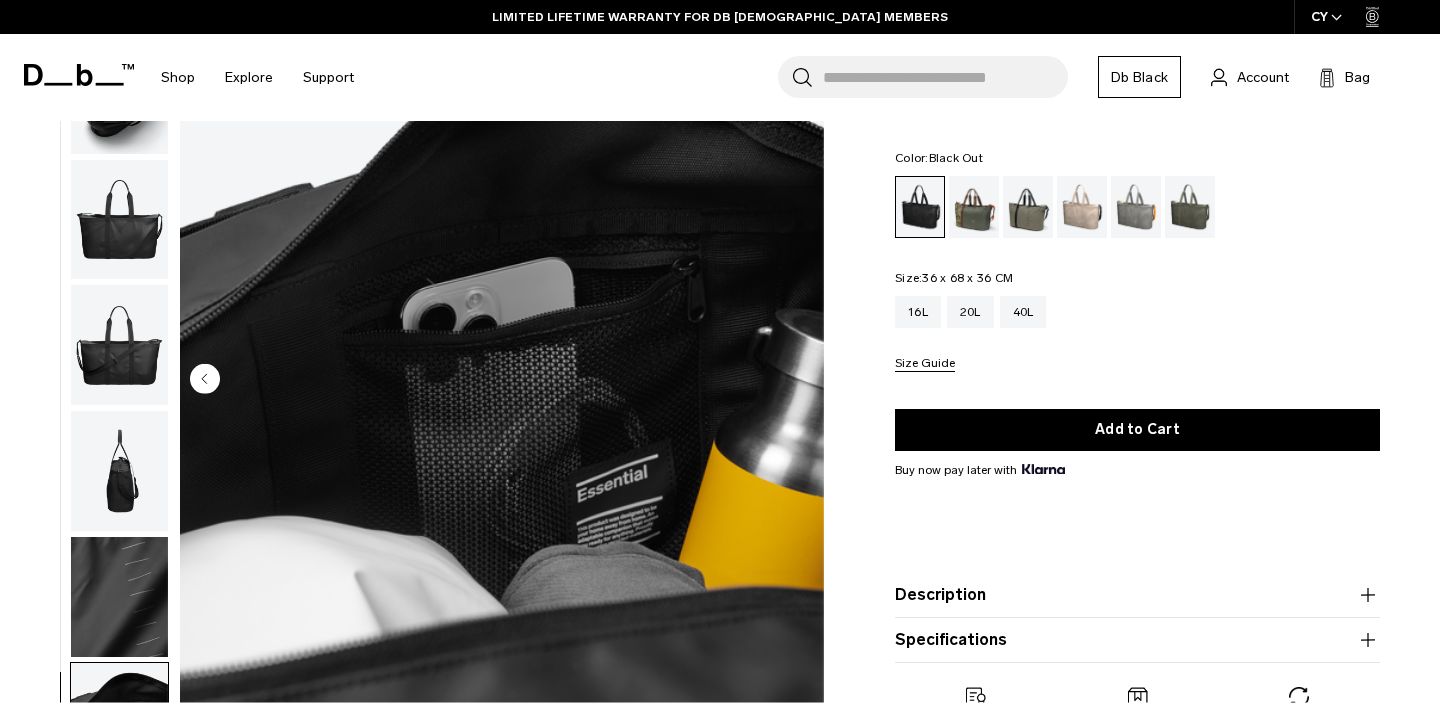 click at bounding box center [119, 471] 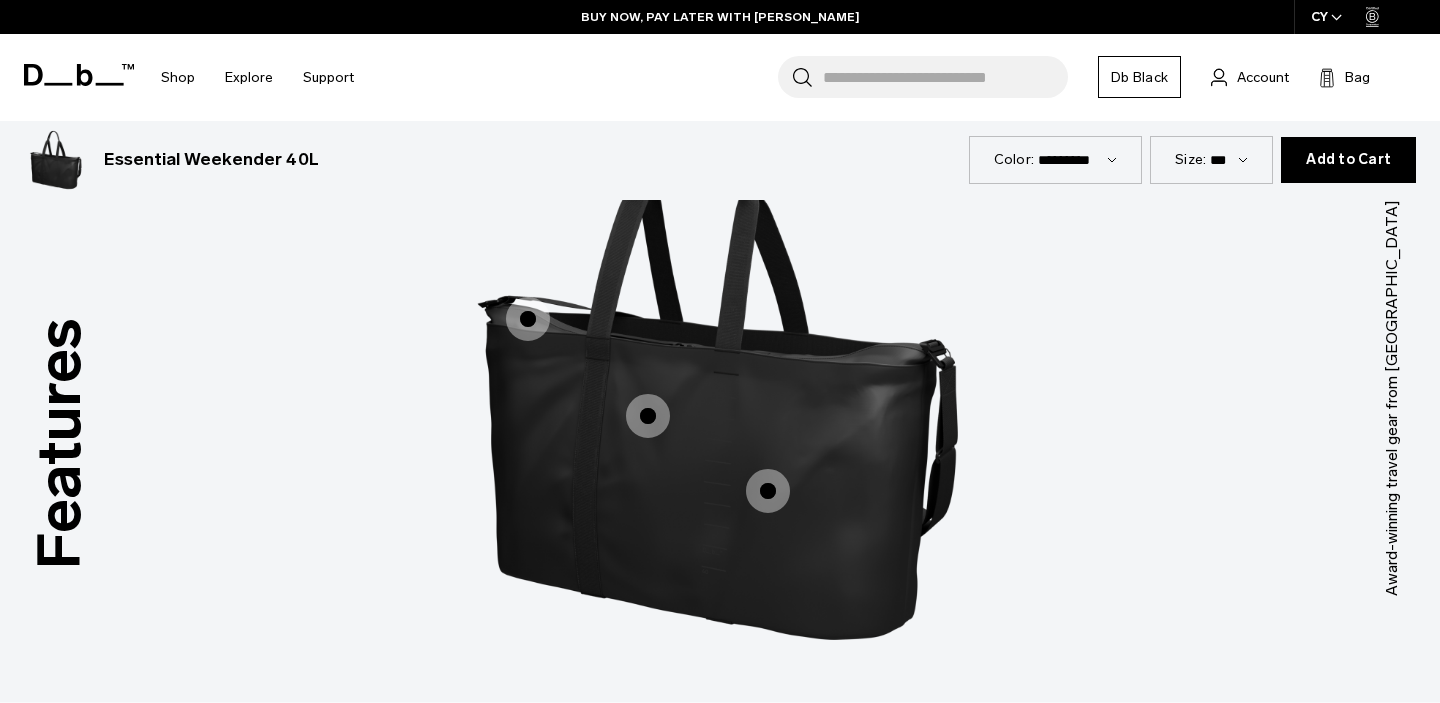 scroll, scrollTop: 2469, scrollLeft: 0, axis: vertical 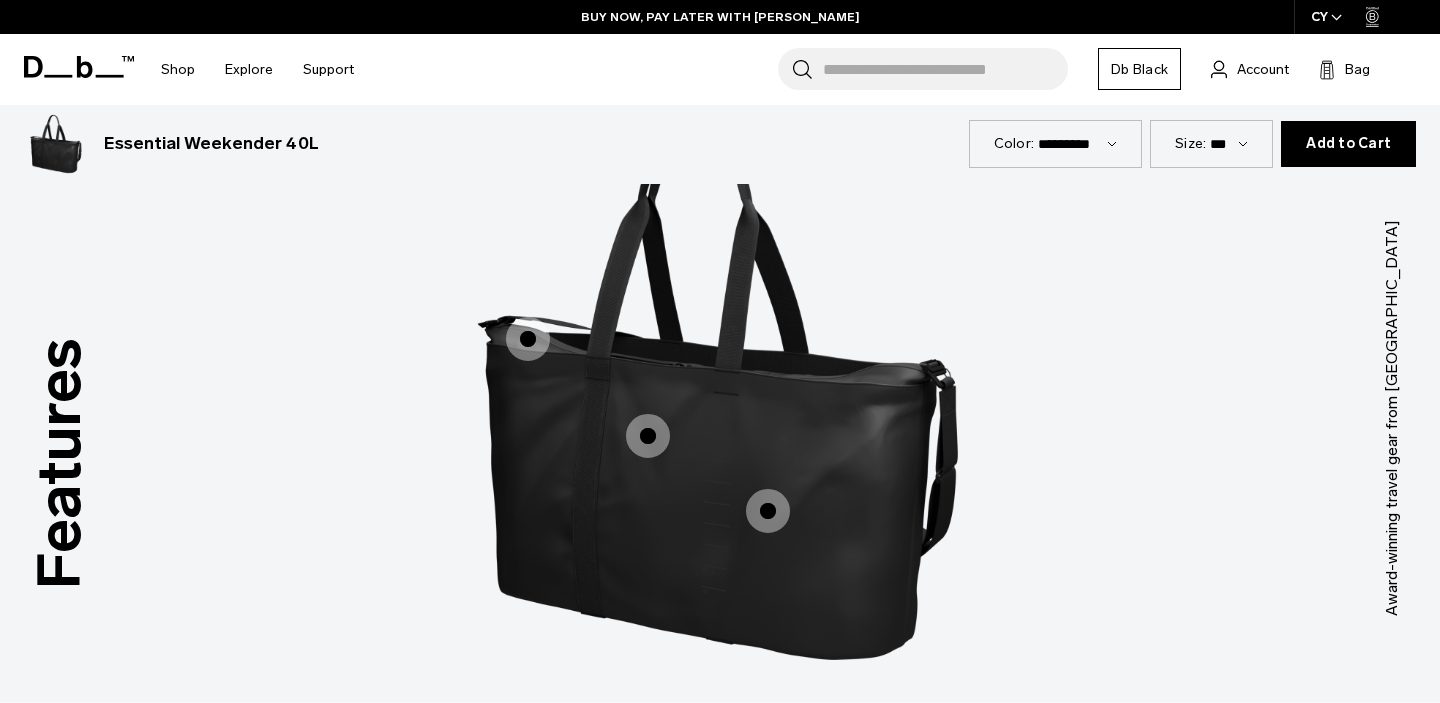 click at bounding box center [648, 436] 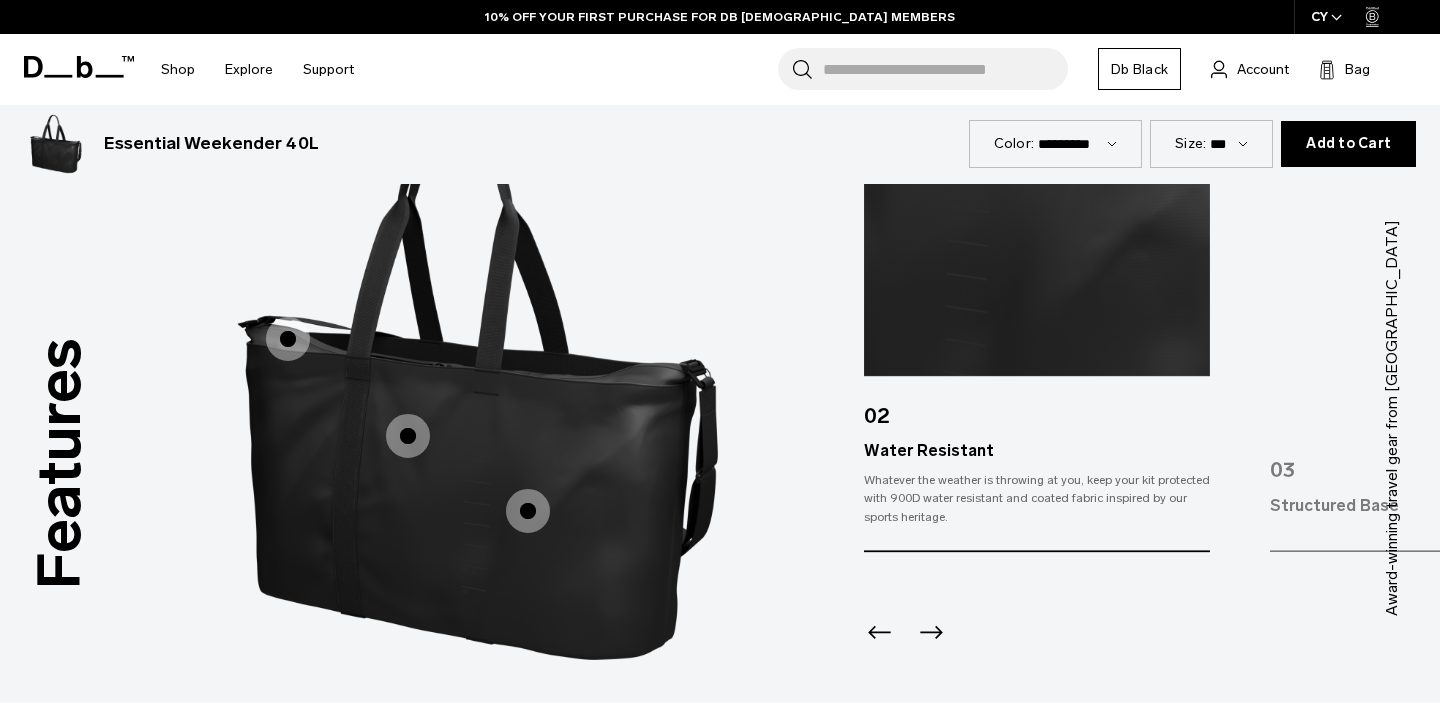 click at bounding box center [528, 511] 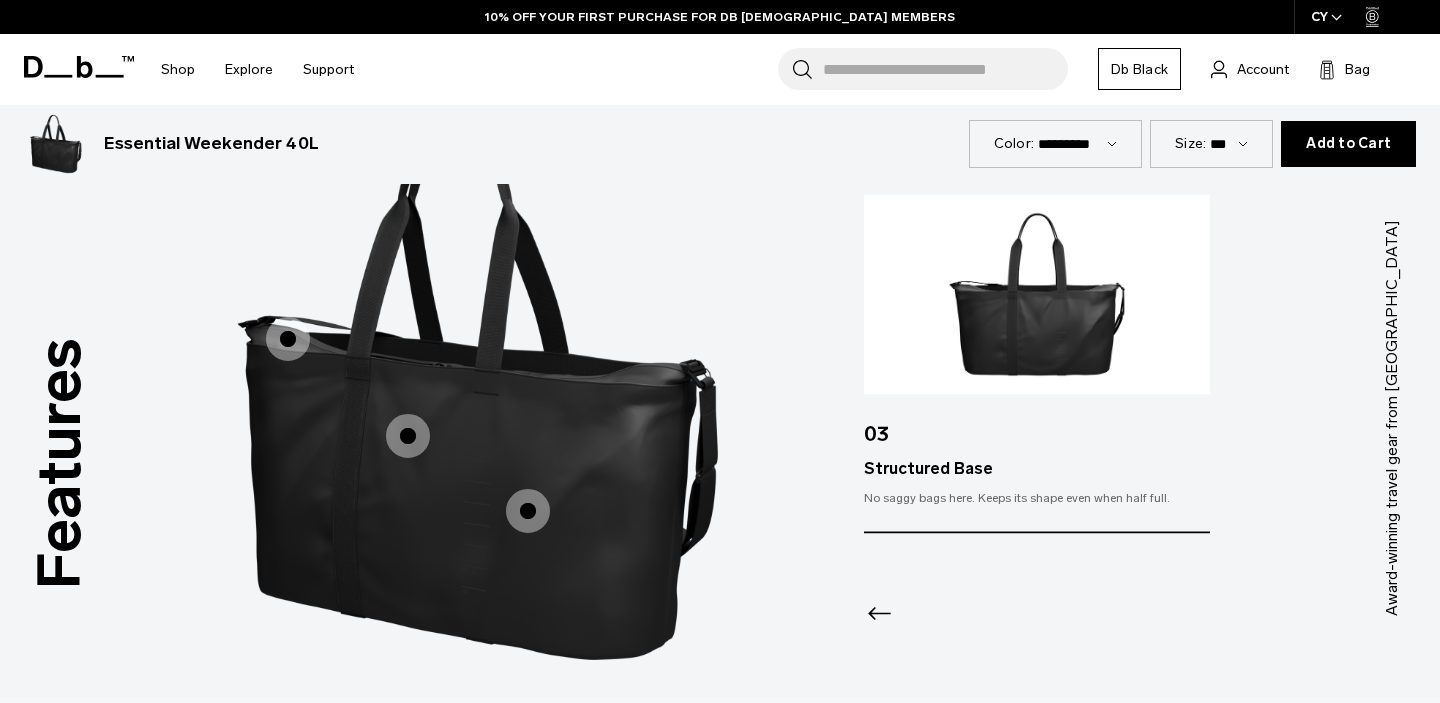 click at bounding box center [288, 339] 